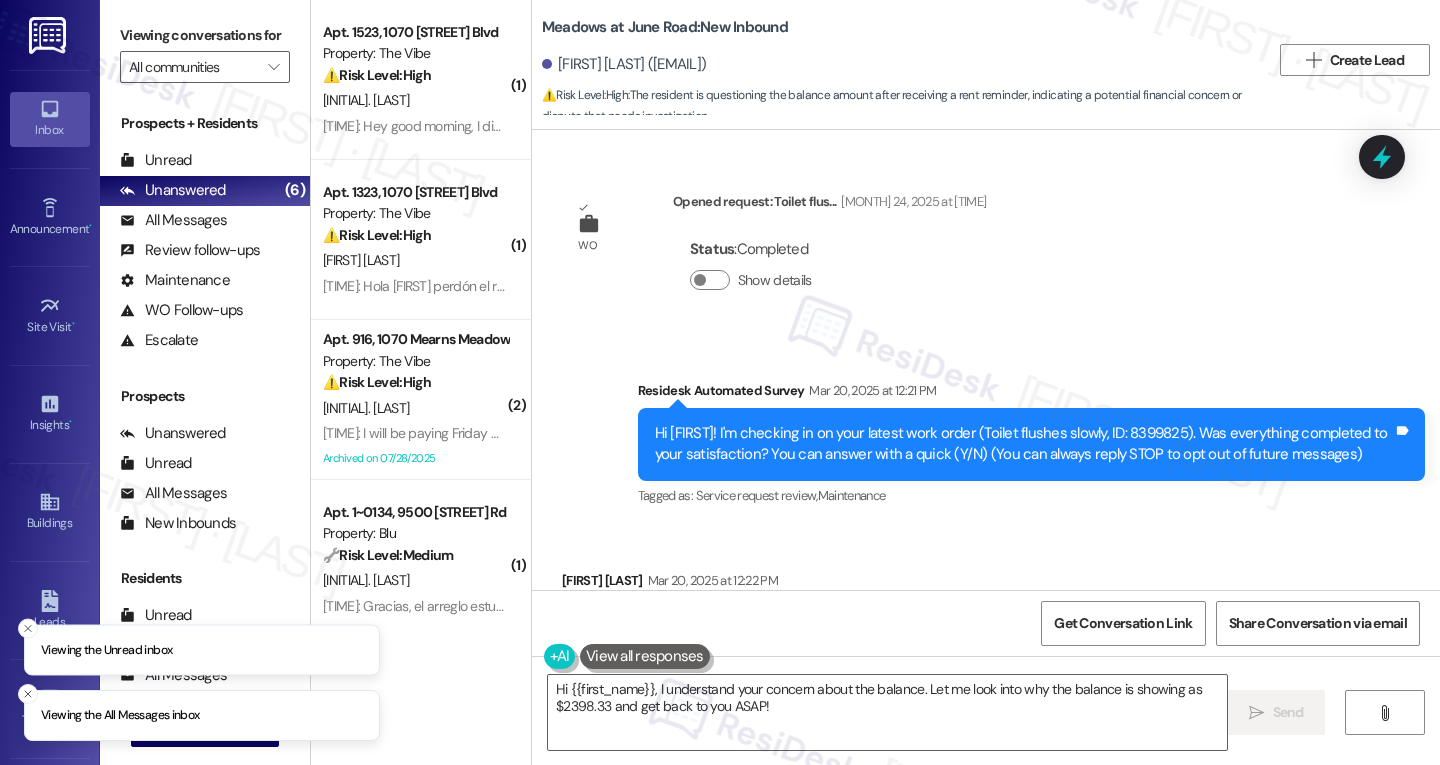 scroll, scrollTop: 0, scrollLeft: 0, axis: both 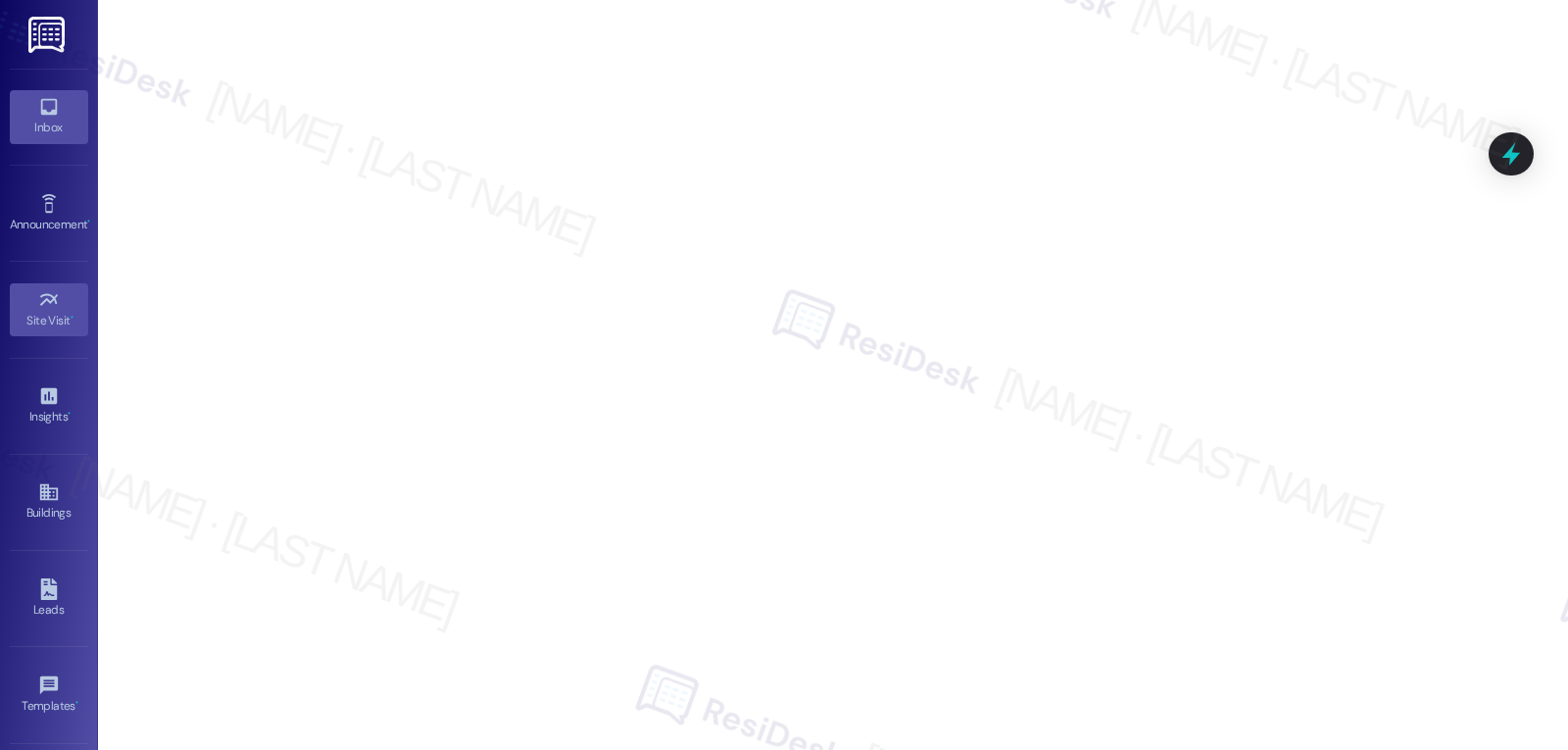 click on "Inbox" at bounding box center (49, 117) 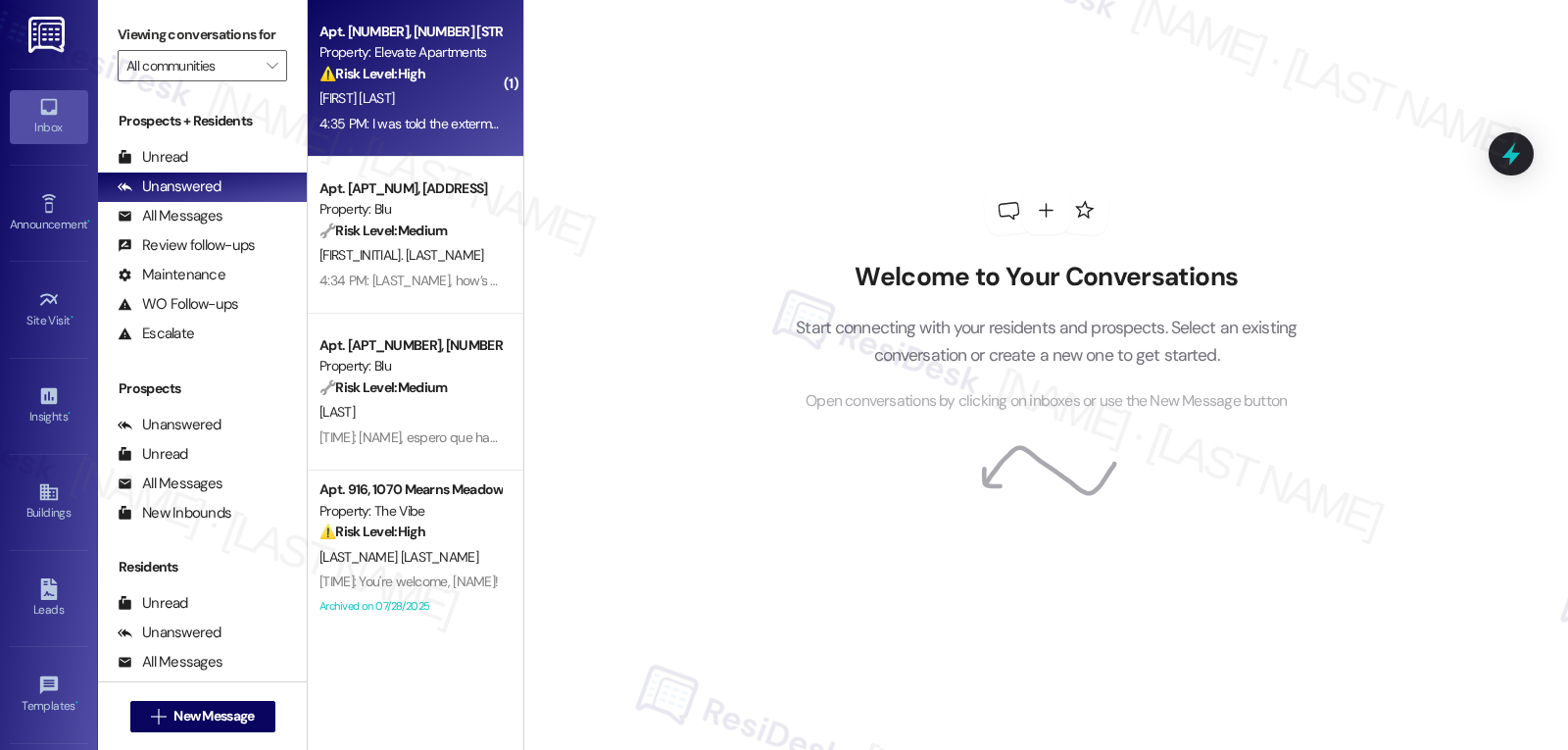 click on "[FIRST] [LAST]" at bounding box center (410, 98) 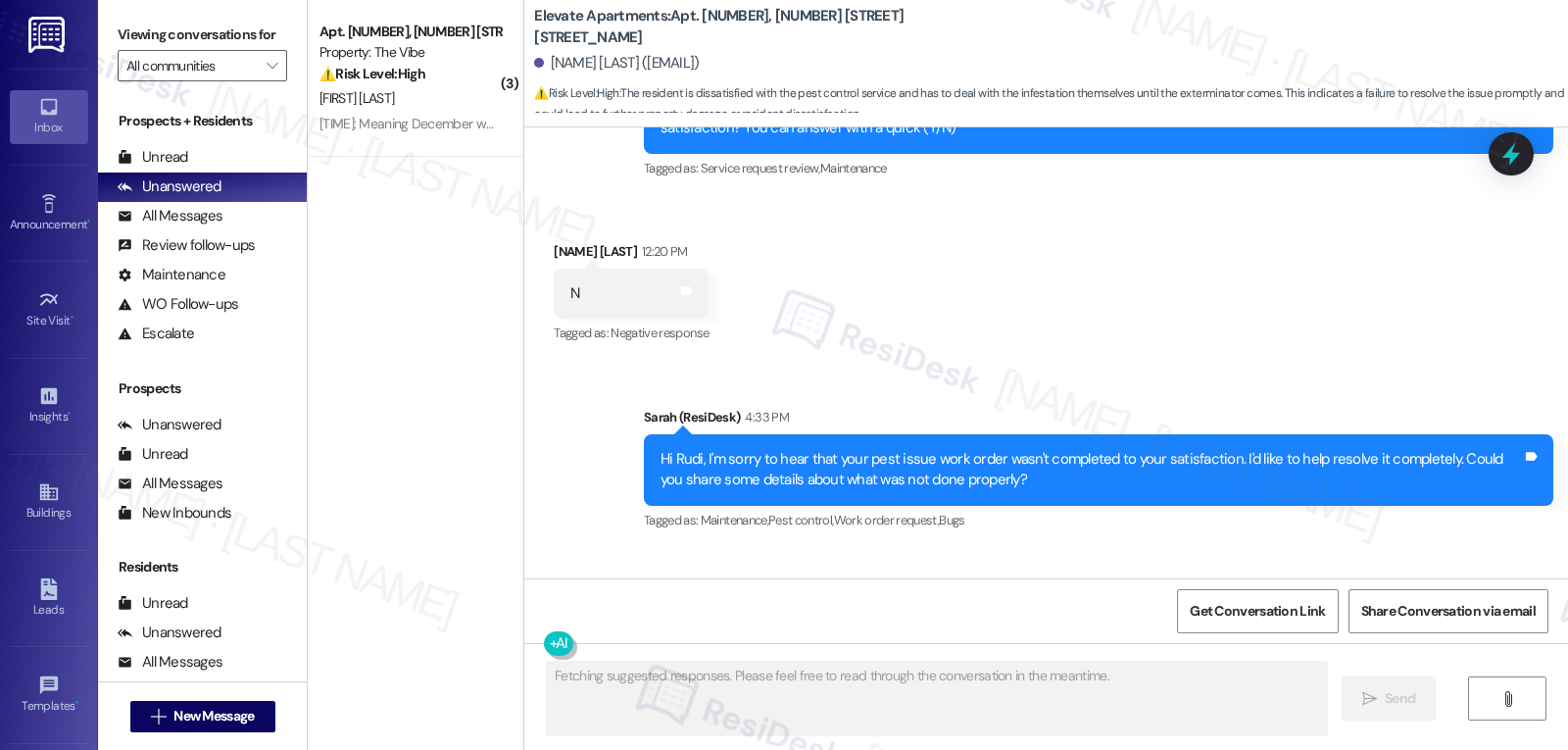 scroll, scrollTop: 2542, scrollLeft: 0, axis: vertical 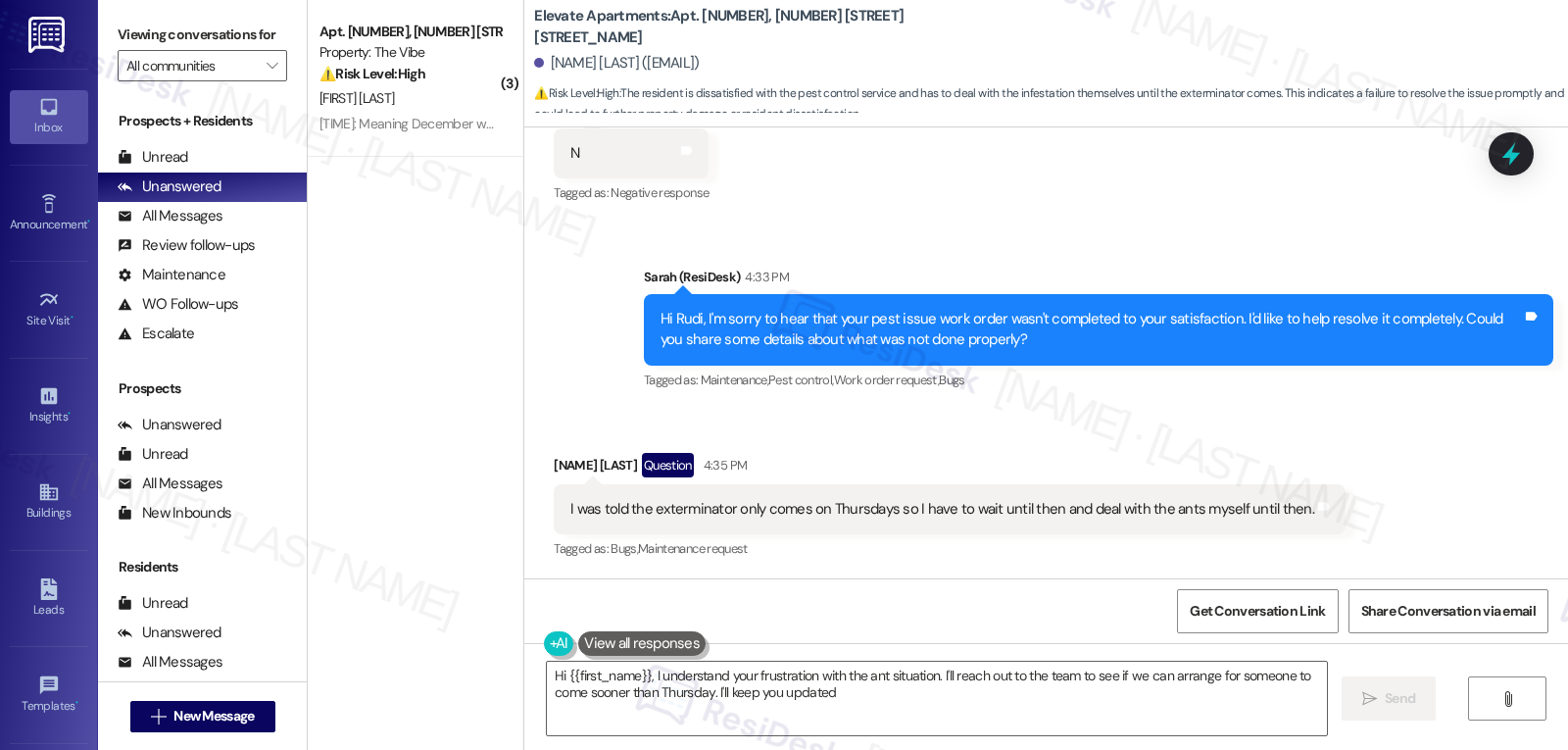 type on "Hi {{first_name}}, I understand your frustration with the ant situation. I'll reach out to the team to see if we can arrange for someone to come sooner than Thursday. I'll keep you updated!" 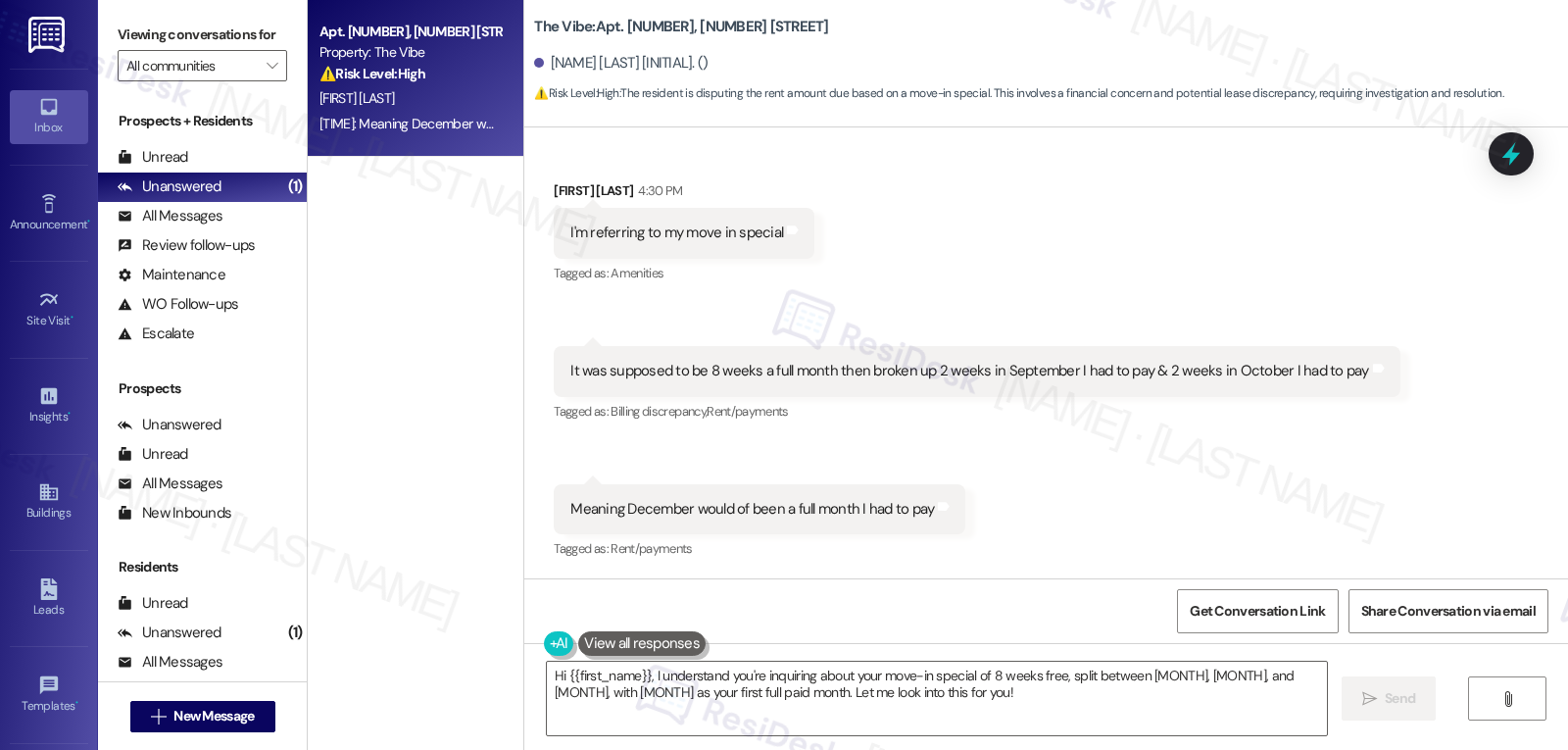 scroll, scrollTop: 1041, scrollLeft: 0, axis: vertical 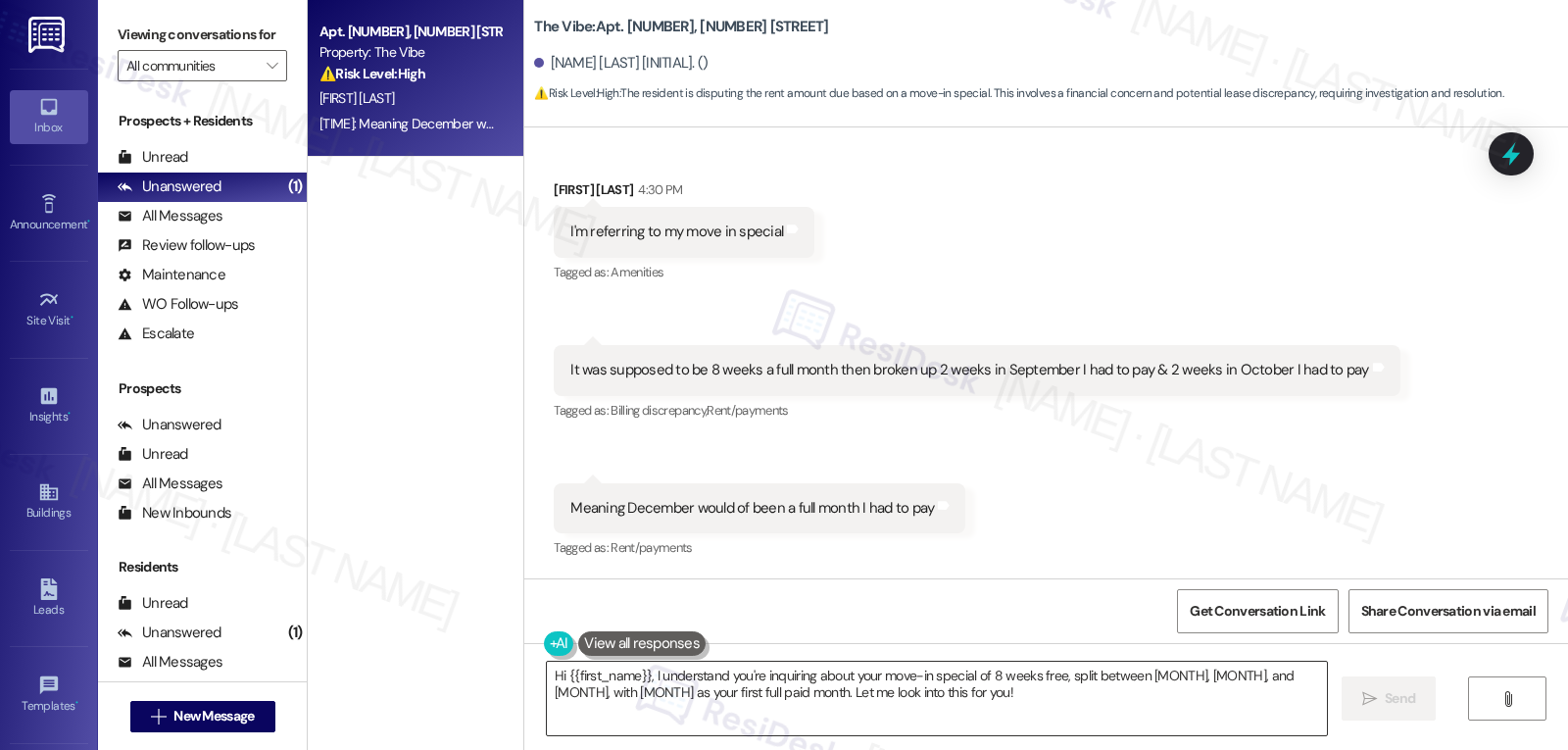 click on "Hi {{first_name}}, I understand you're inquiring about your move-in special of 8 weeks free, split between [MONTH], [MONTH], and [MONTH], with [MONTH] as your first full paid month. Let me look into this for you!" at bounding box center [937, 698] 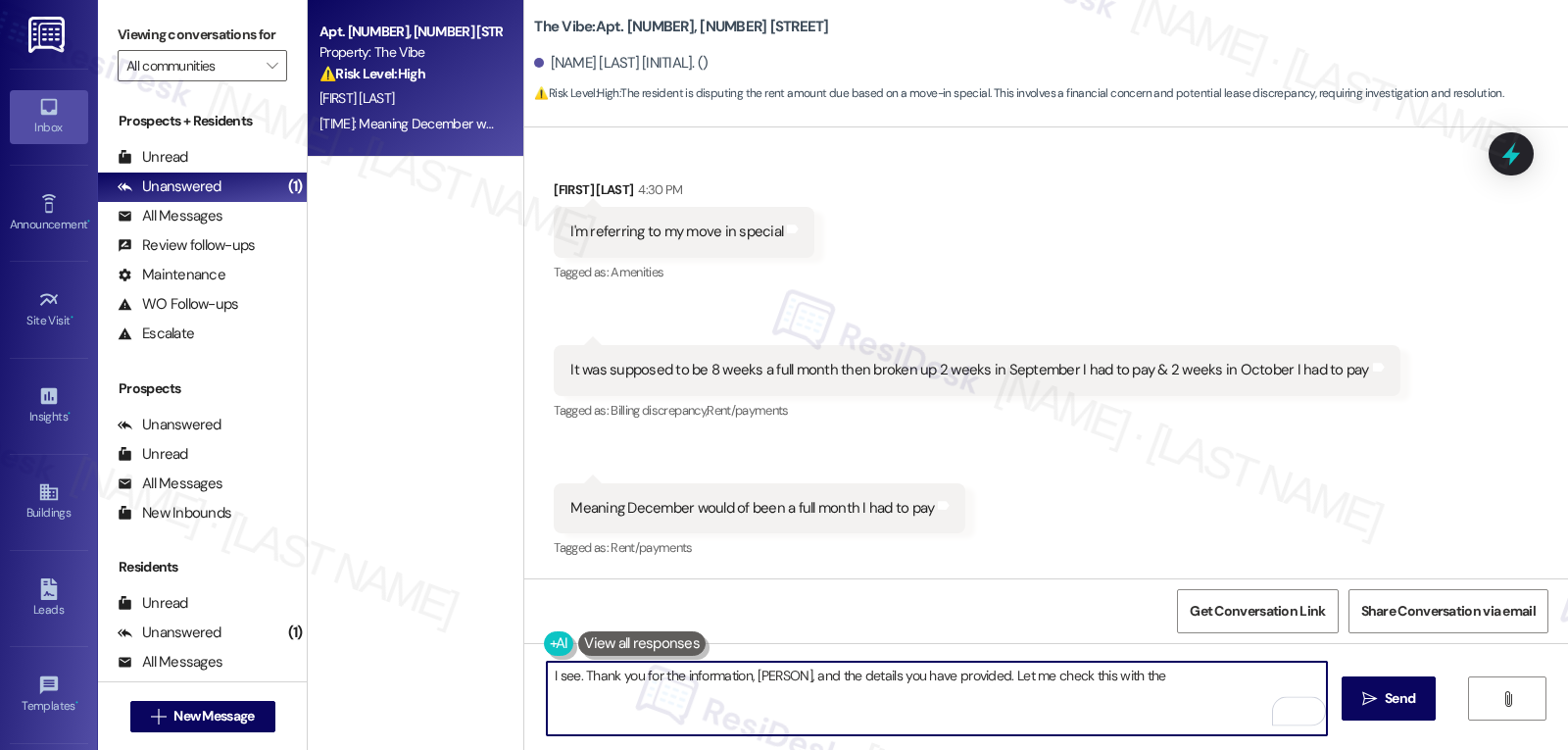 click on "I see. Thank you for the information, [PERSON], and the details you have provided. Let me check this with the" at bounding box center [937, 698] 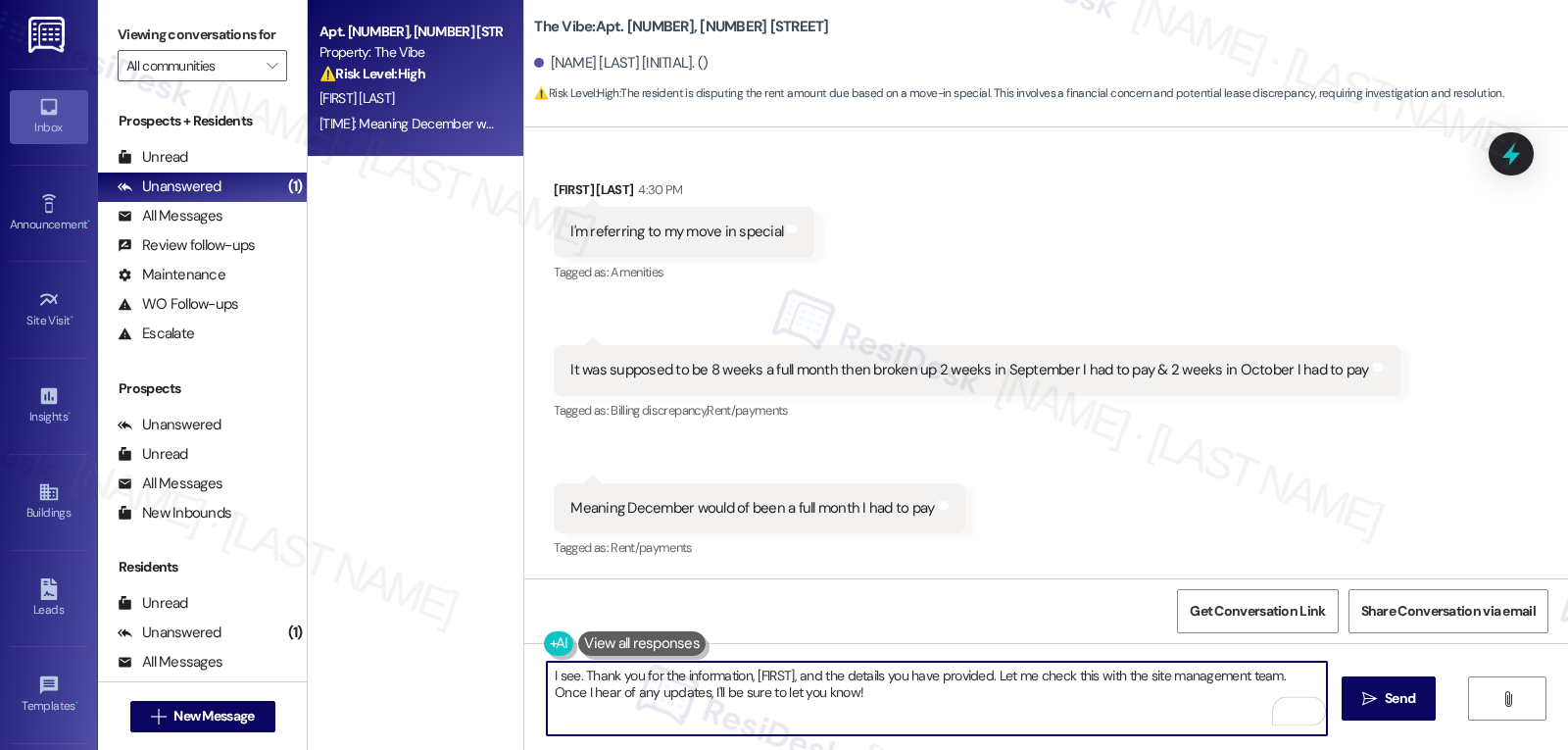 click on "I see. Thank you for the information, [FIRST], and the details you have provided. Let me check this with the site management team. Once I hear of any updates, I'll be sure to let you know!" at bounding box center [937, 698] 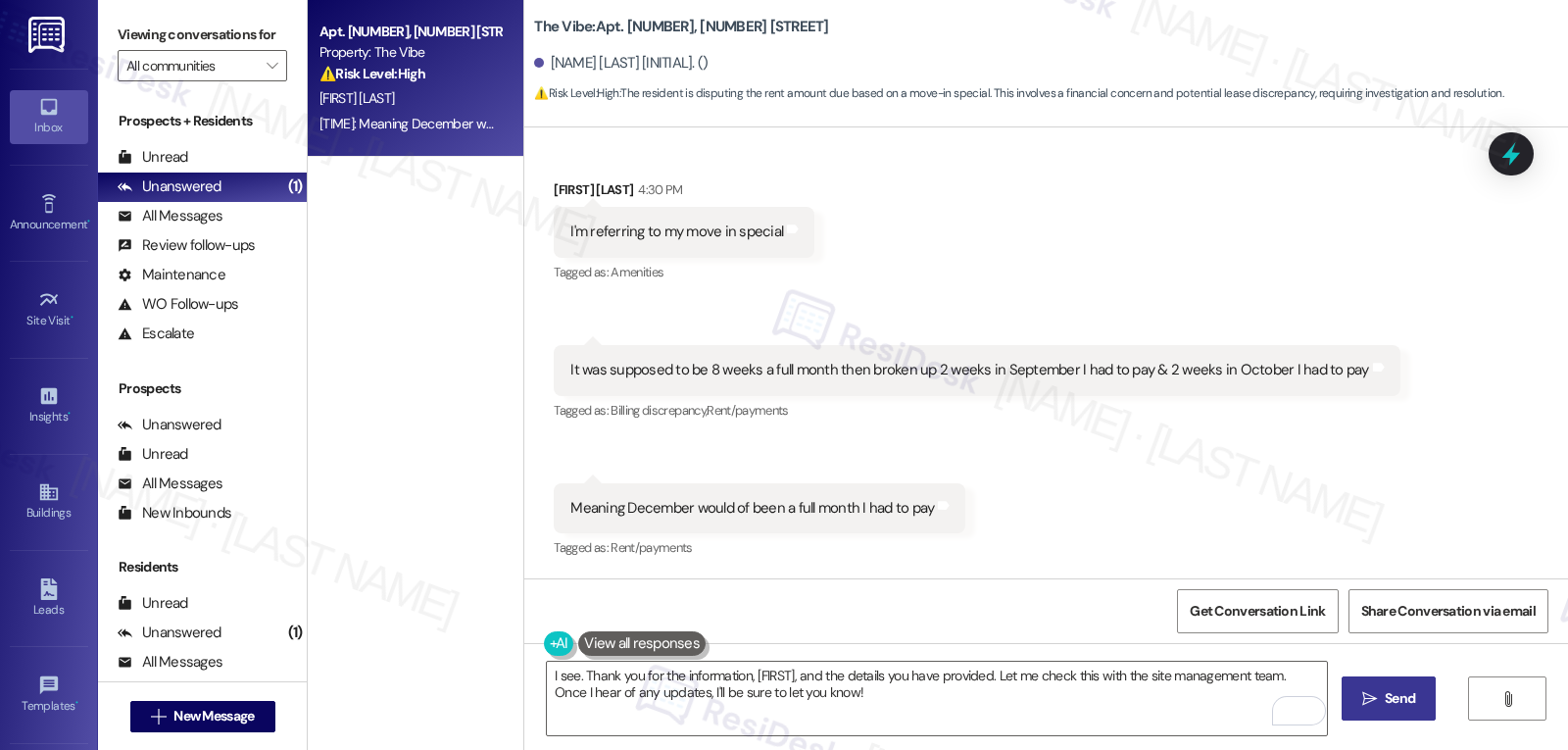 click on "" at bounding box center (1369, 699) 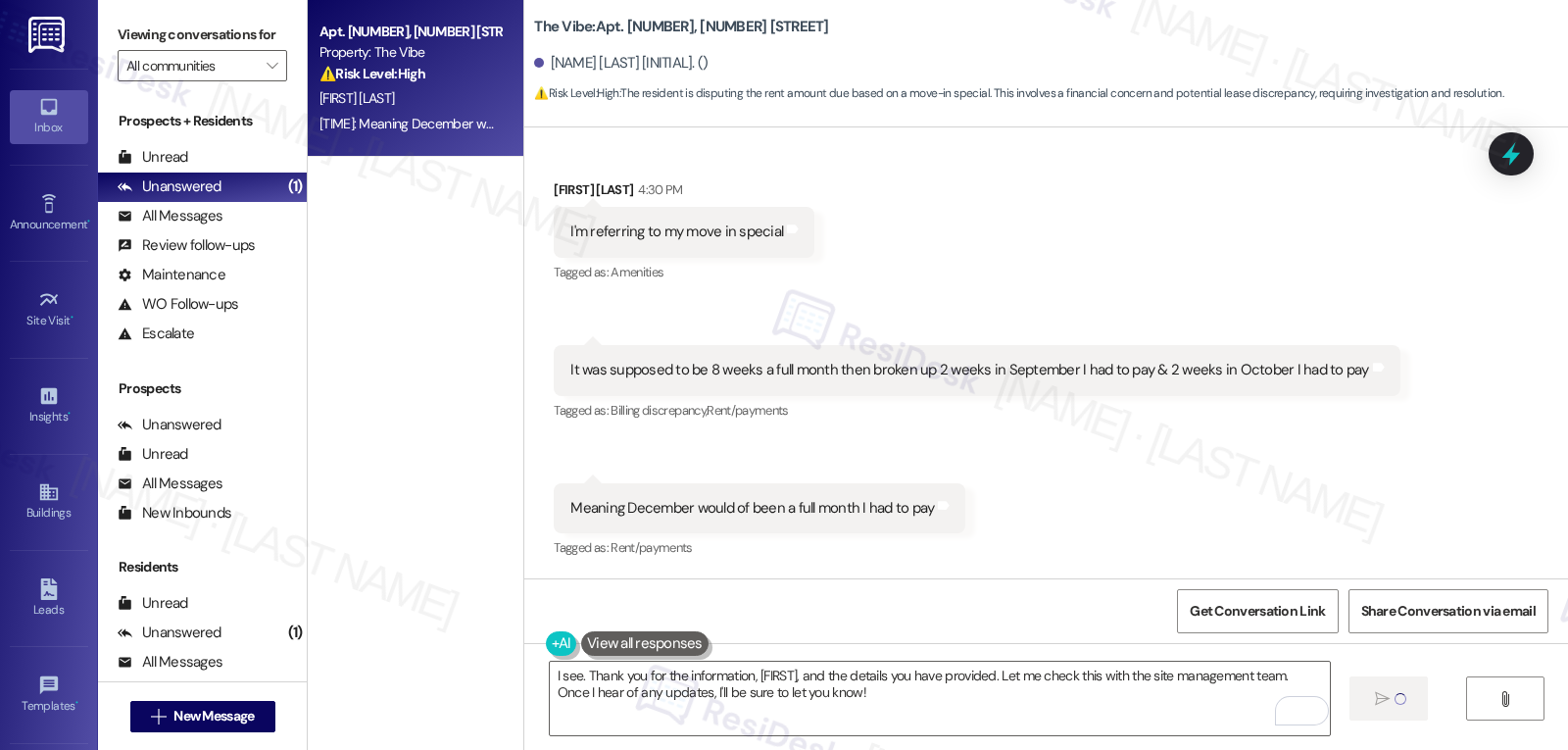 type on "Fetching suggested responses. Please feel free to read through the conversation in the meantime." 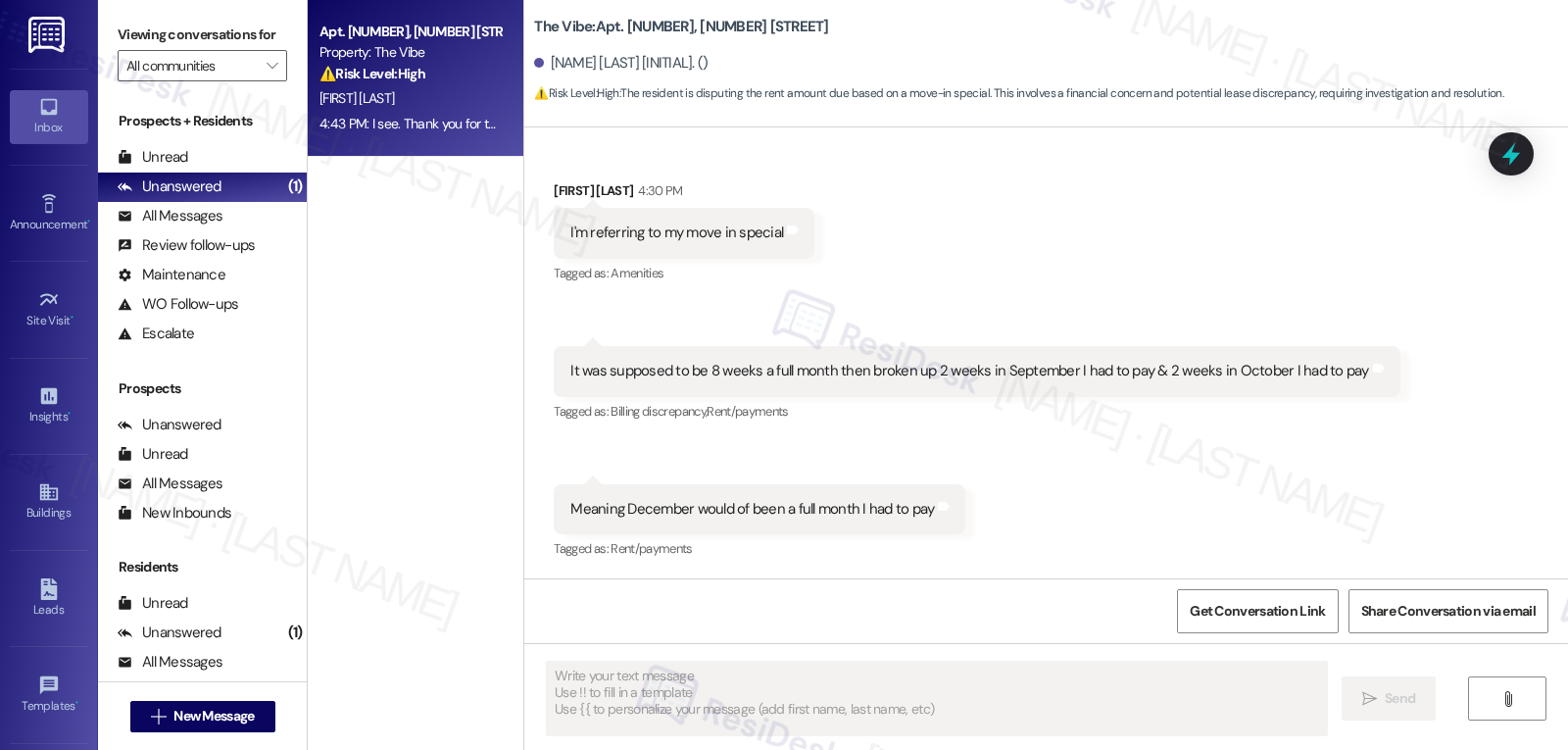 scroll, scrollTop: 1199, scrollLeft: 0, axis: vertical 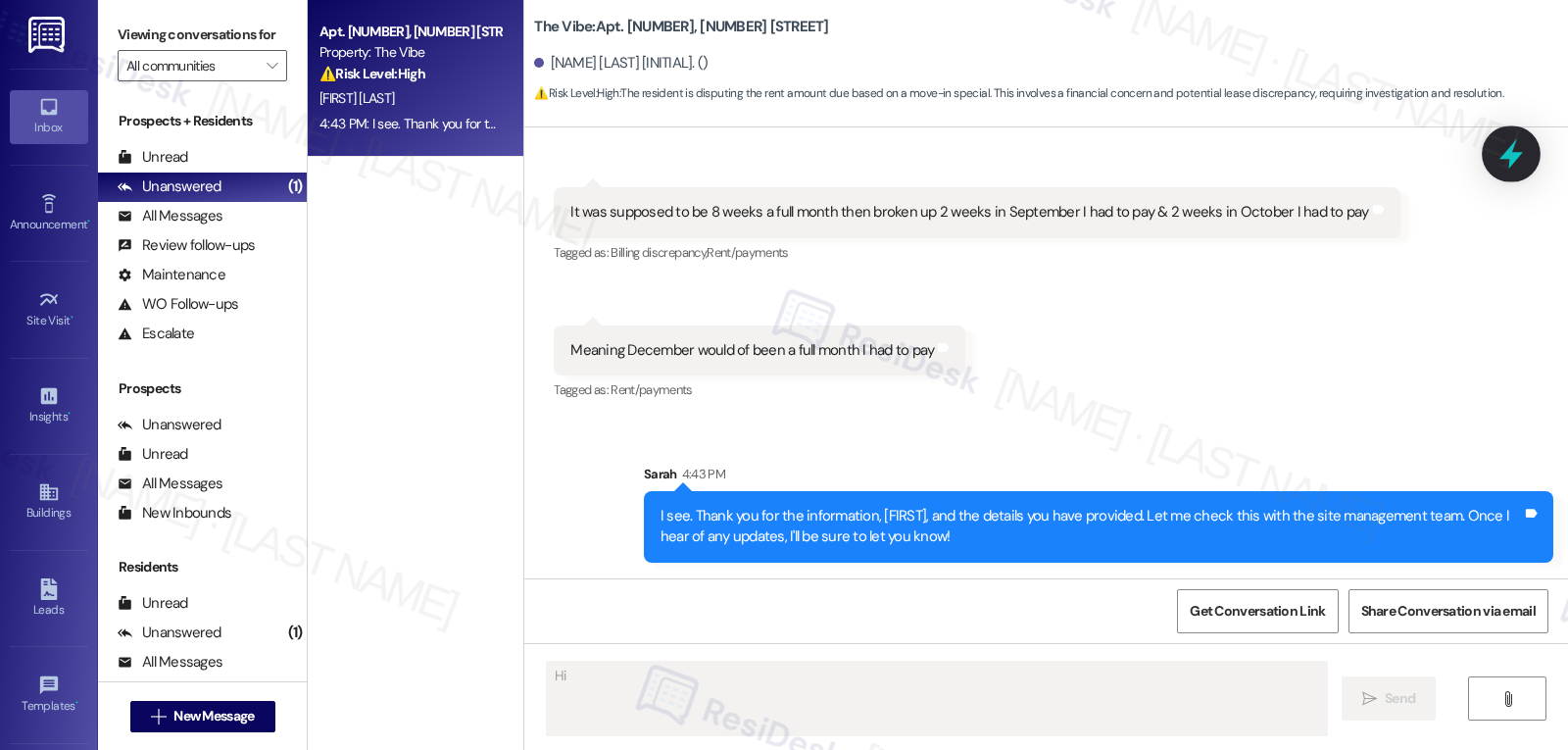 drag, startPoint x: 1473, startPoint y: 161, endPoint x: 1511, endPoint y: 158, distance: 38.118237 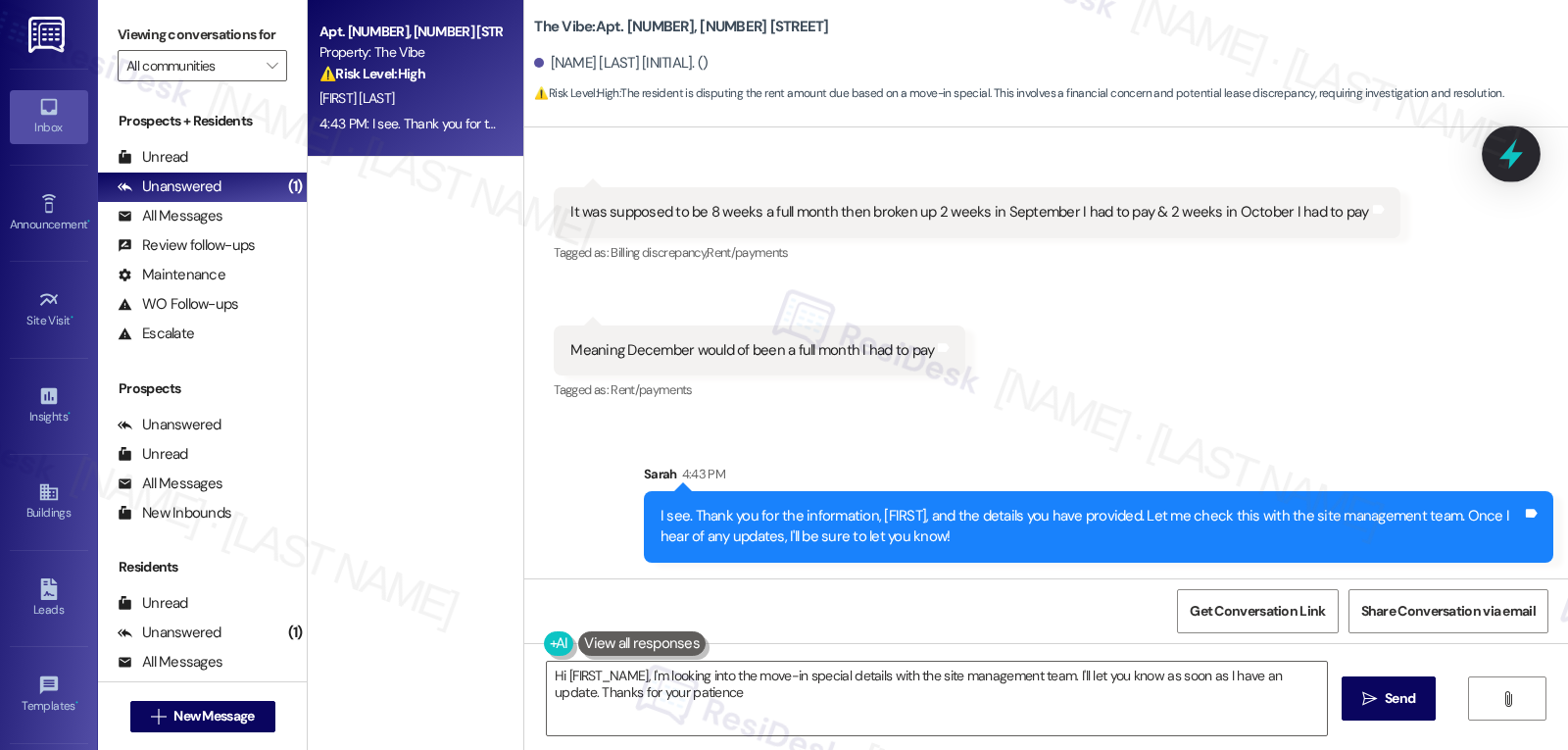 type on "Hi [FIRST_NAME], I'm looking into the move-in special details with the site management team. I'll let you know as soon as I have an update. Thanks for your patience!" 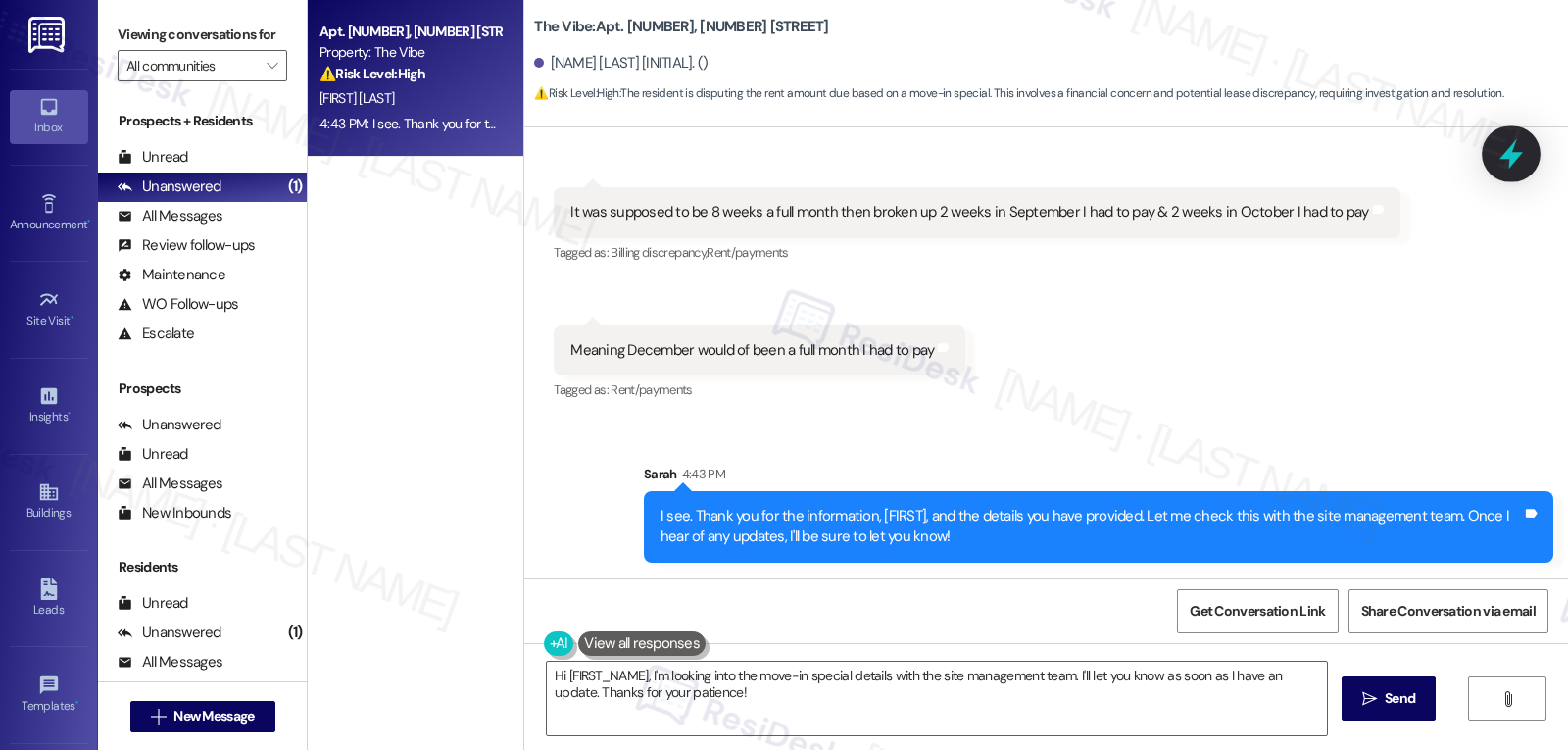 click 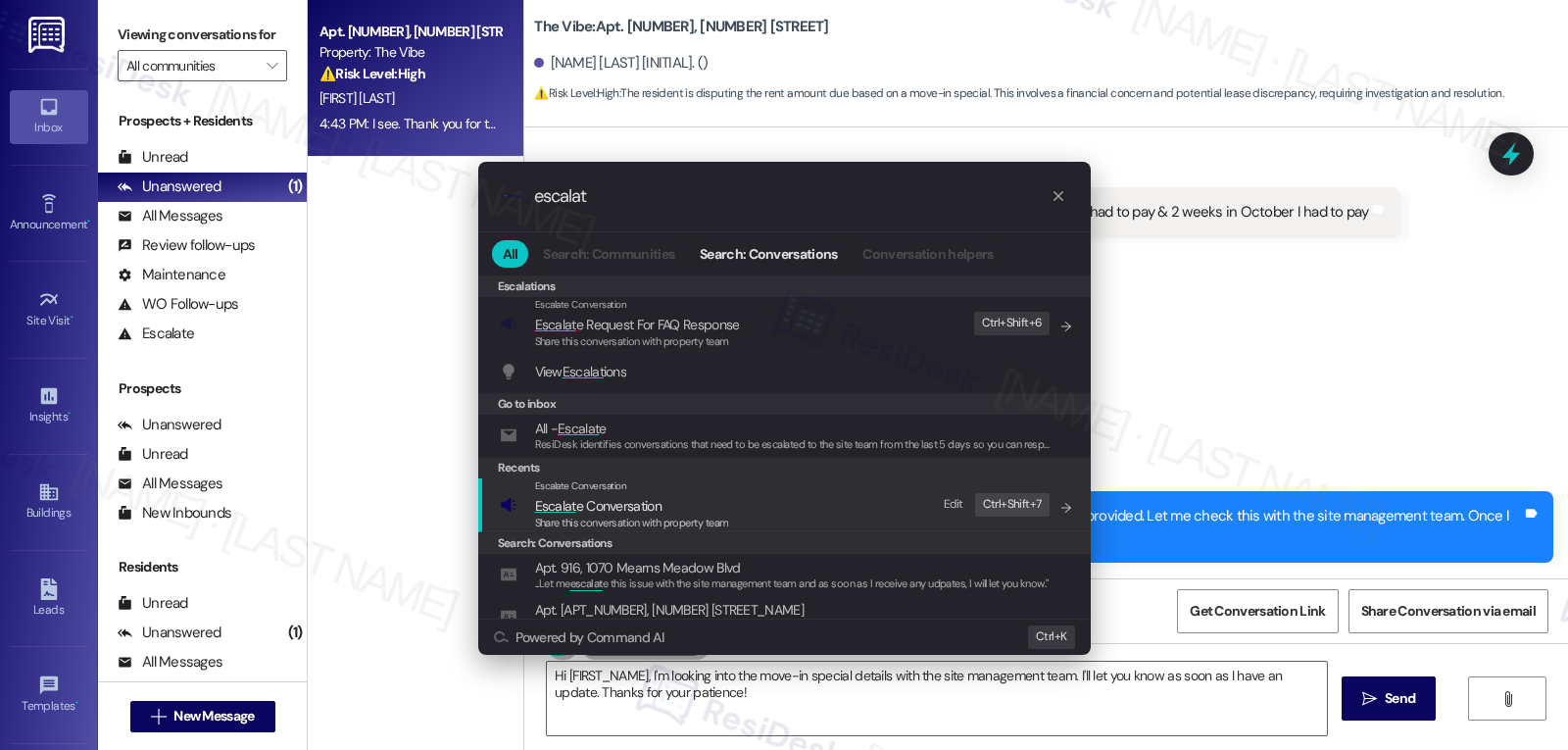 type on "escalat" 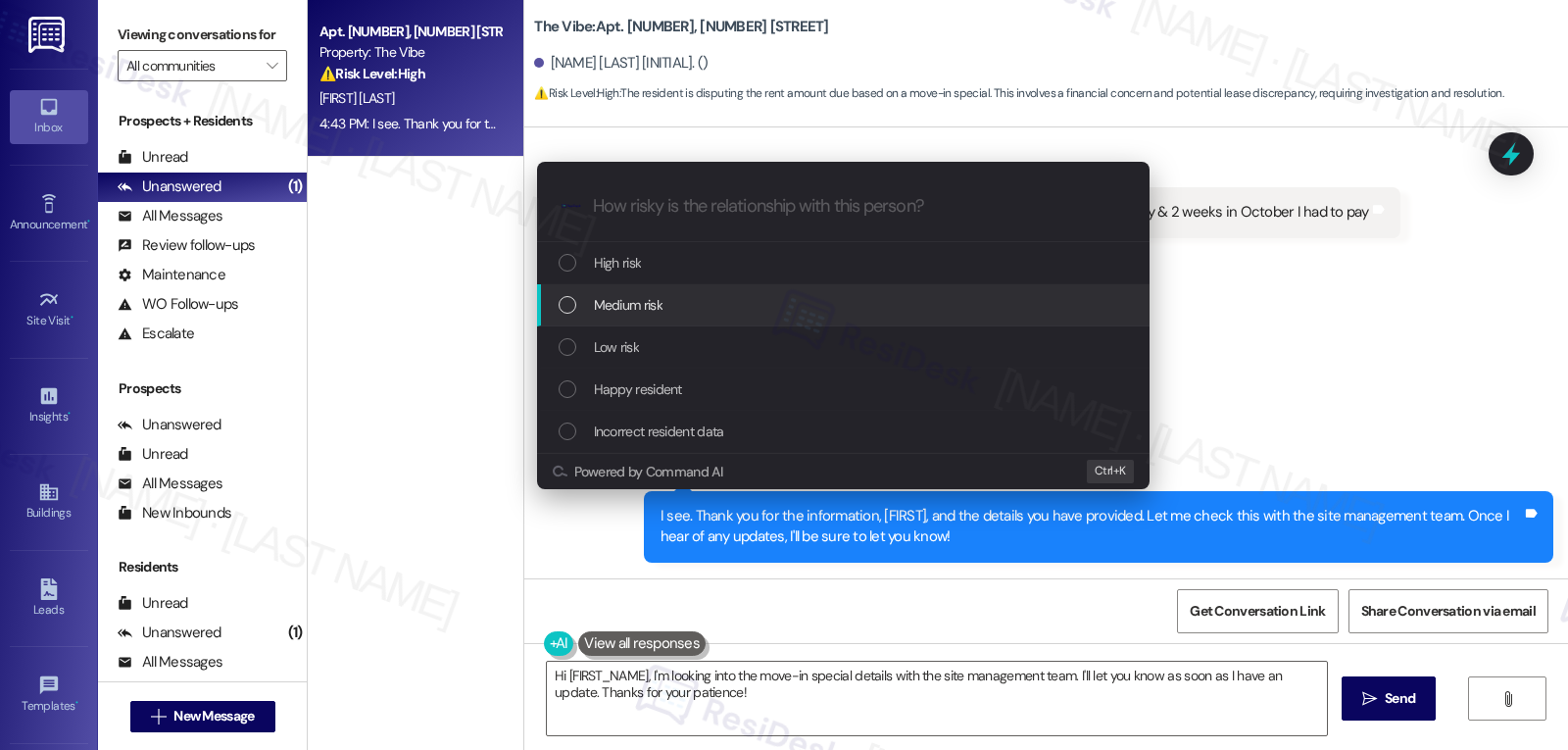 click on "Medium risk" at bounding box center (843, 305) 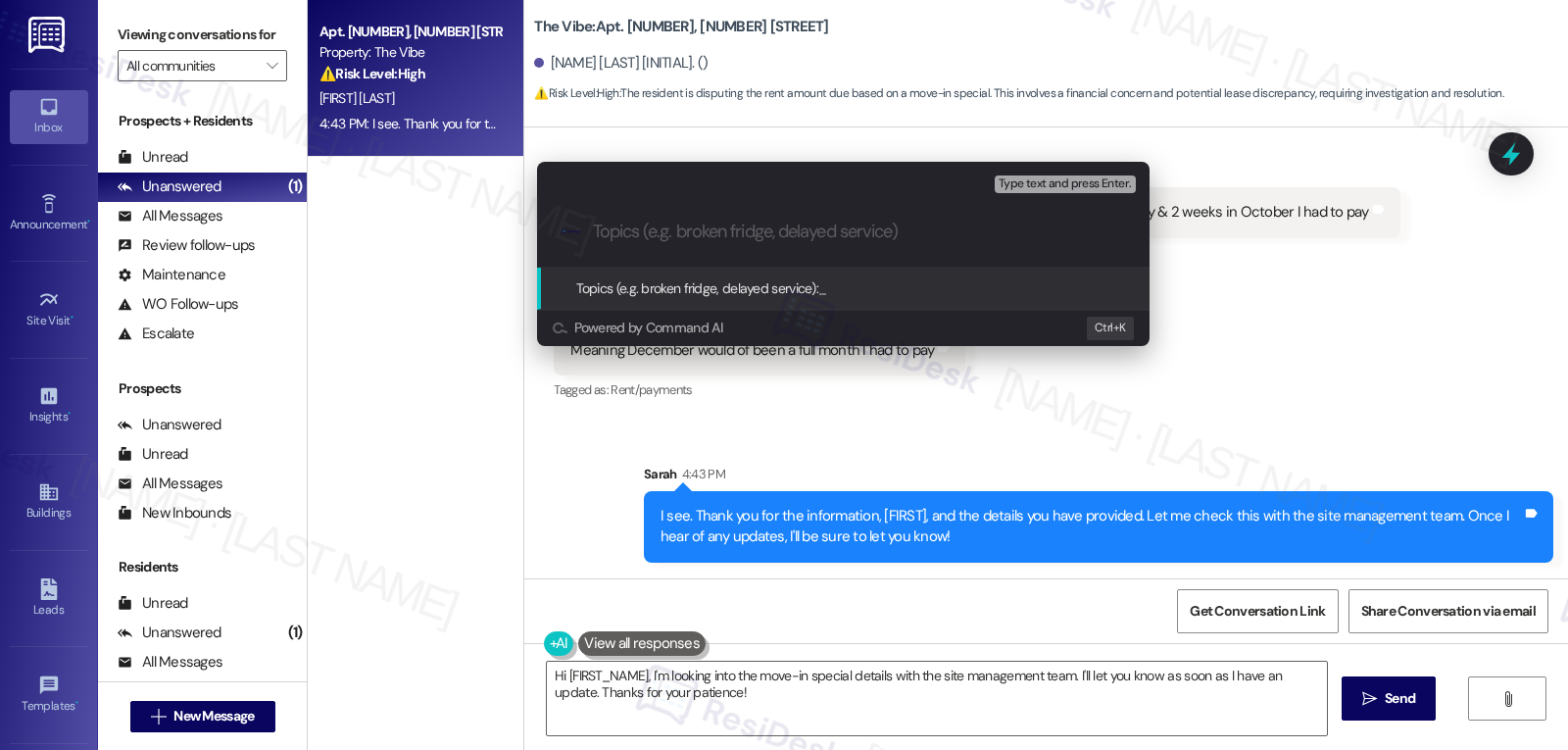 click on "Escalate Conversation Medium risk Topics (e.g. broken fridge, delayed service) Any messages to highlight in the email? Type text and press Enter. .cls-1{fill:#0a055f;}.cls-2{fill:#0cc4c4;} resideskLogoBlueOrange Topics (e.g. broken fridge, delayed service):  _ Powered by Command AI Ctrl+ K" at bounding box center [784, 375] 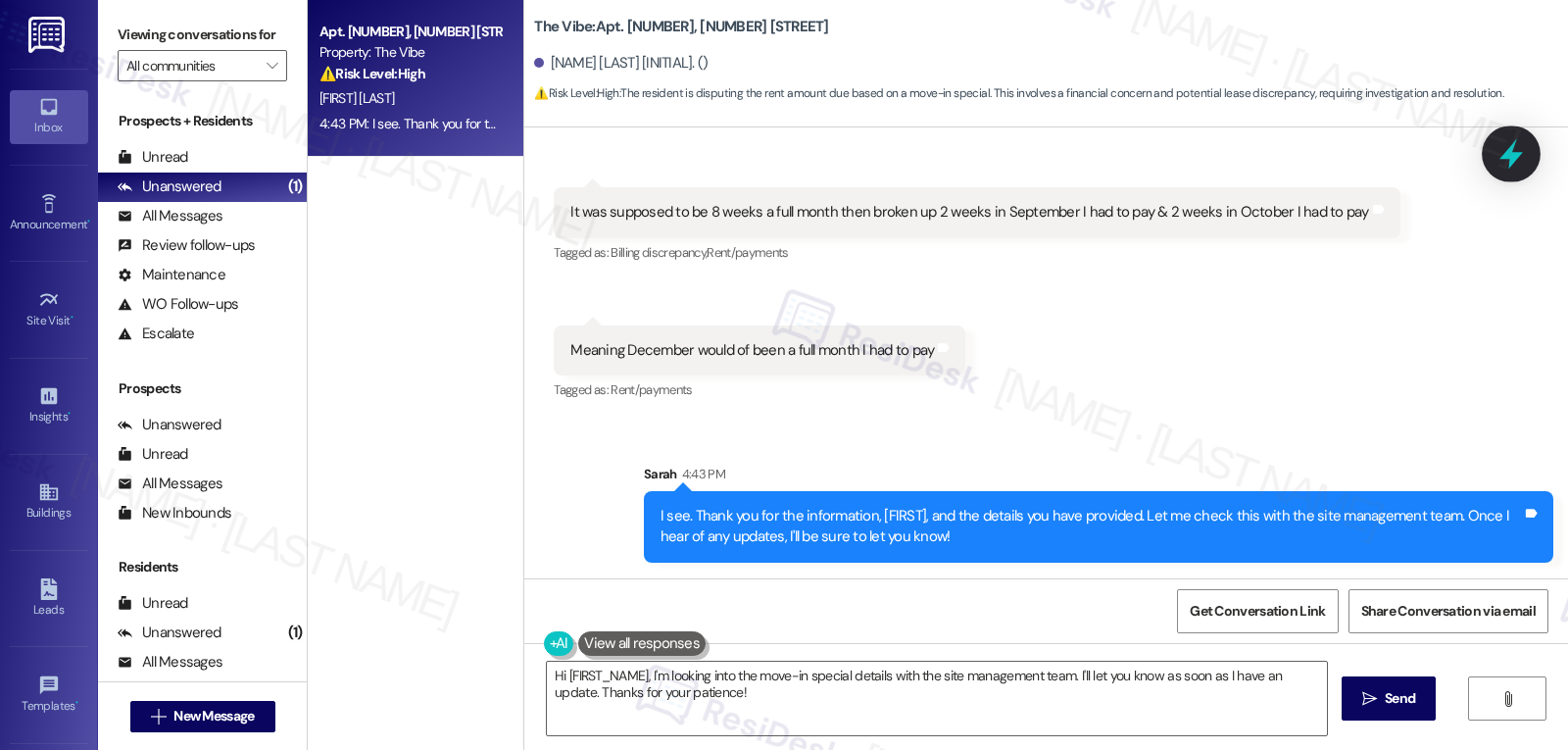click 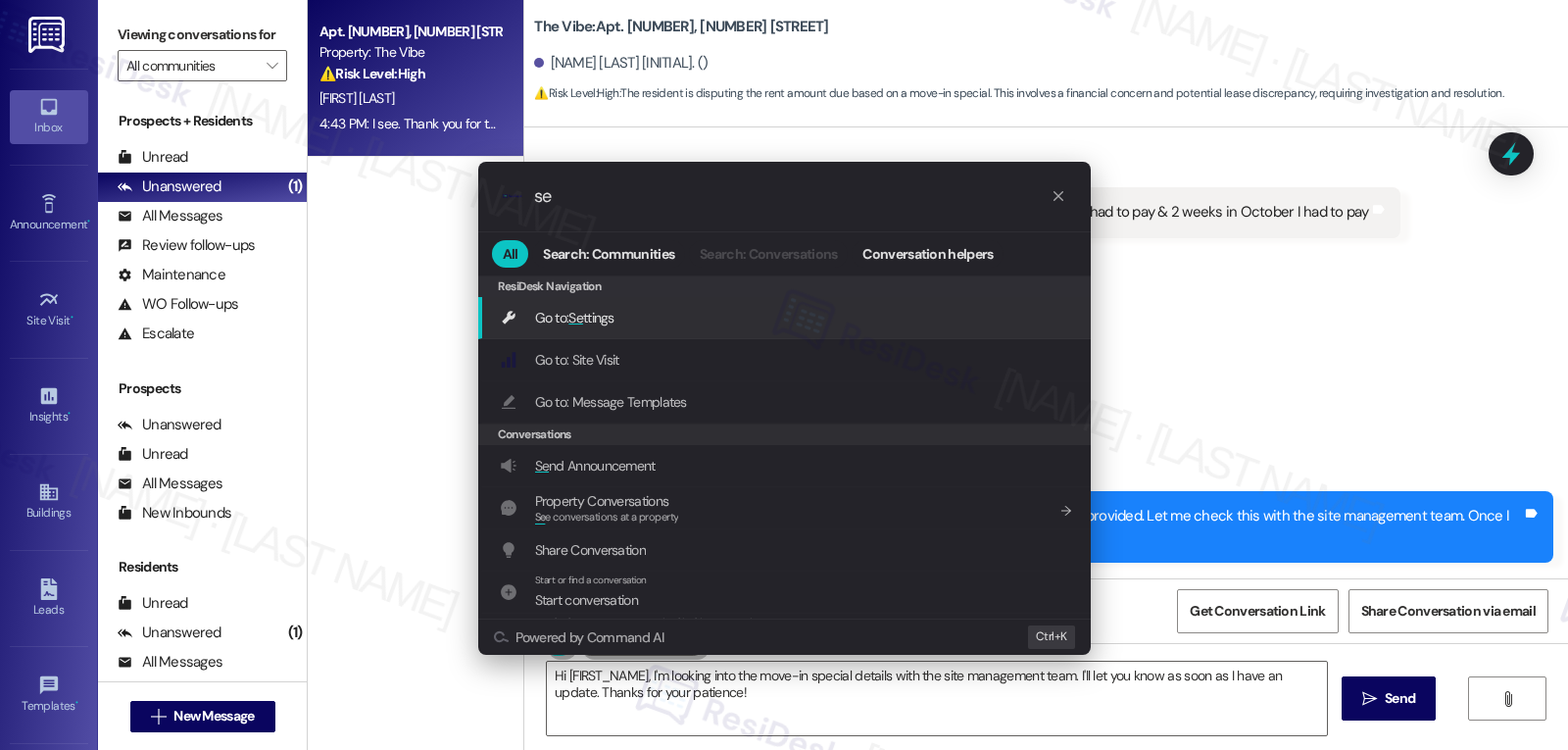 type on "s" 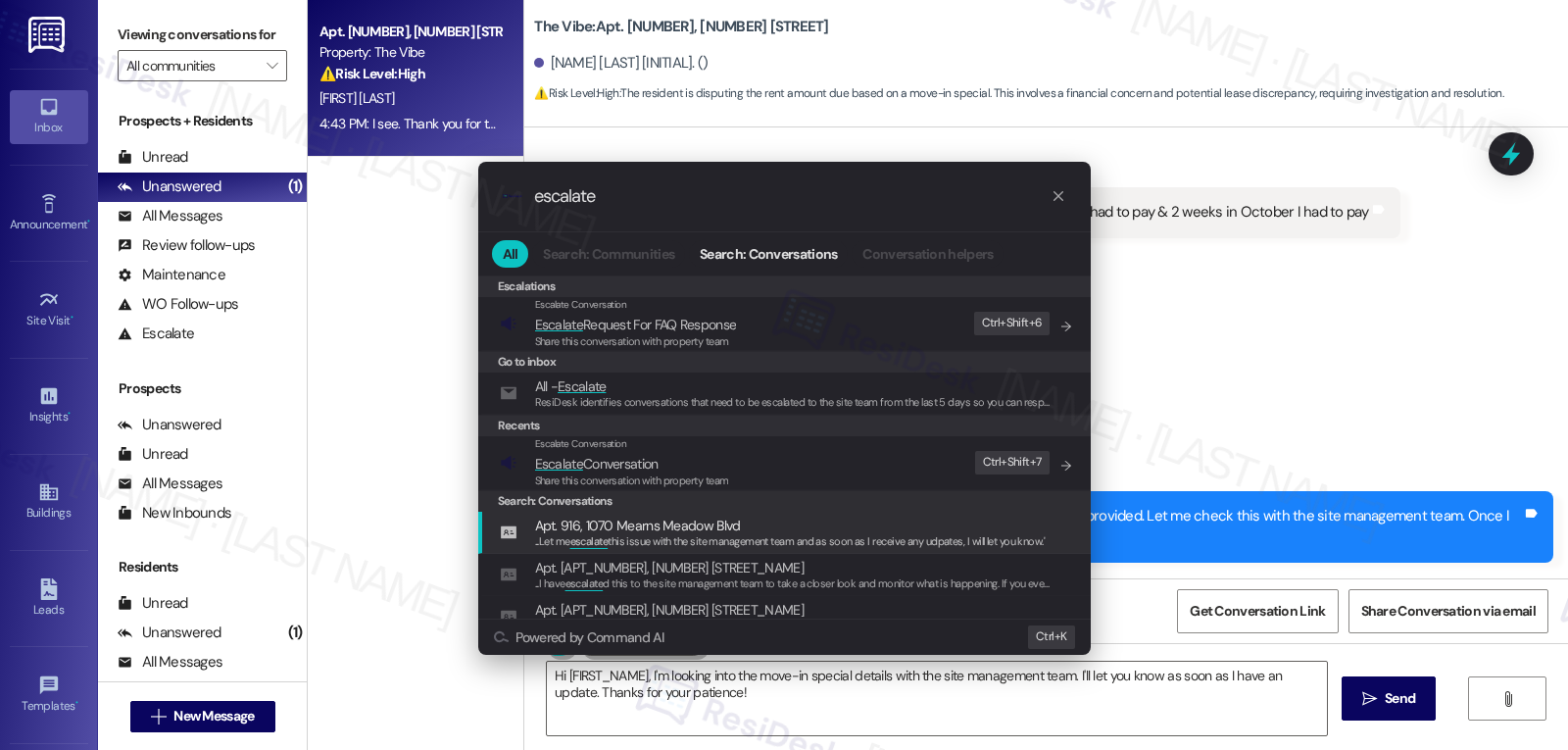 type on "escalate" 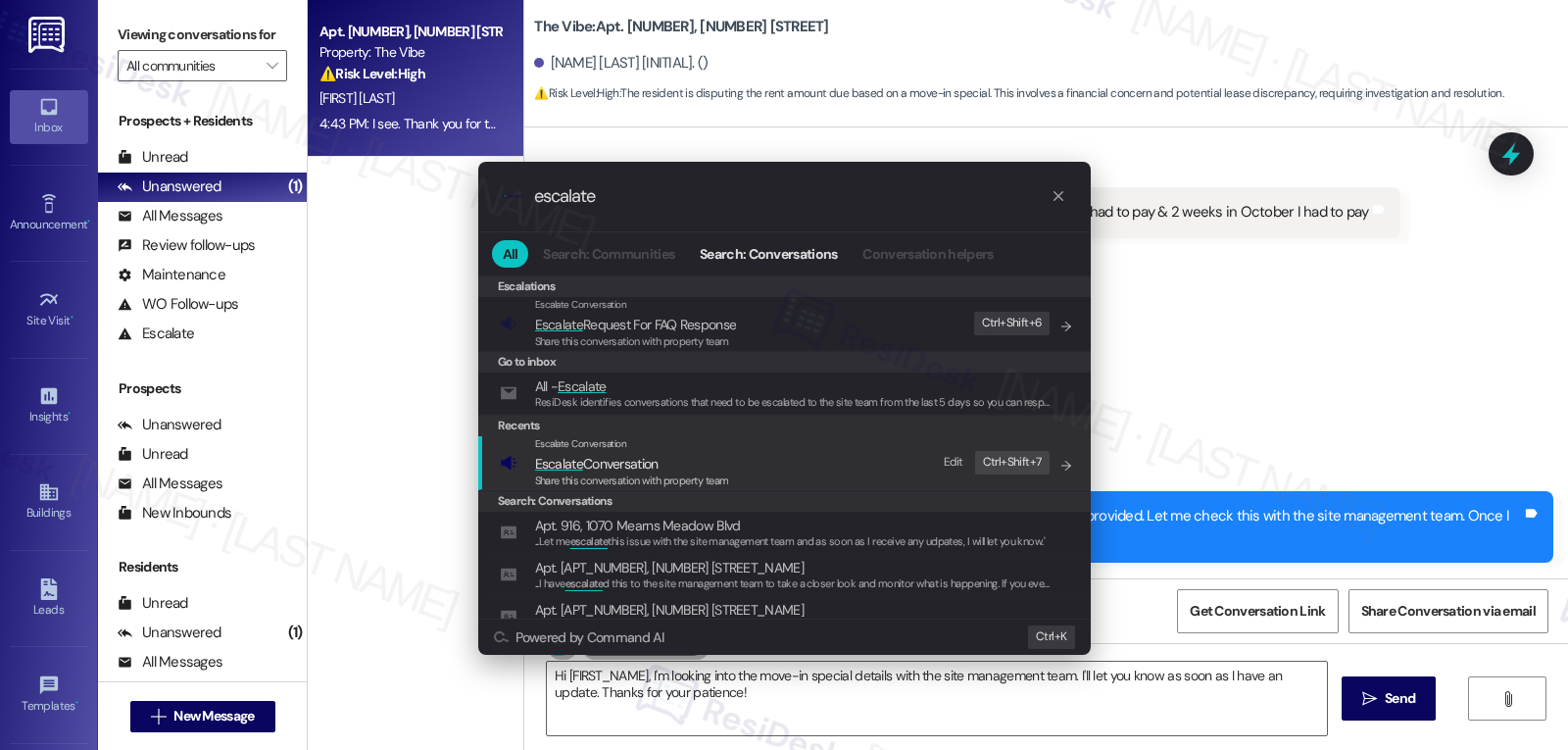 click on "Share this conversation with property team" at bounding box center [632, 480] 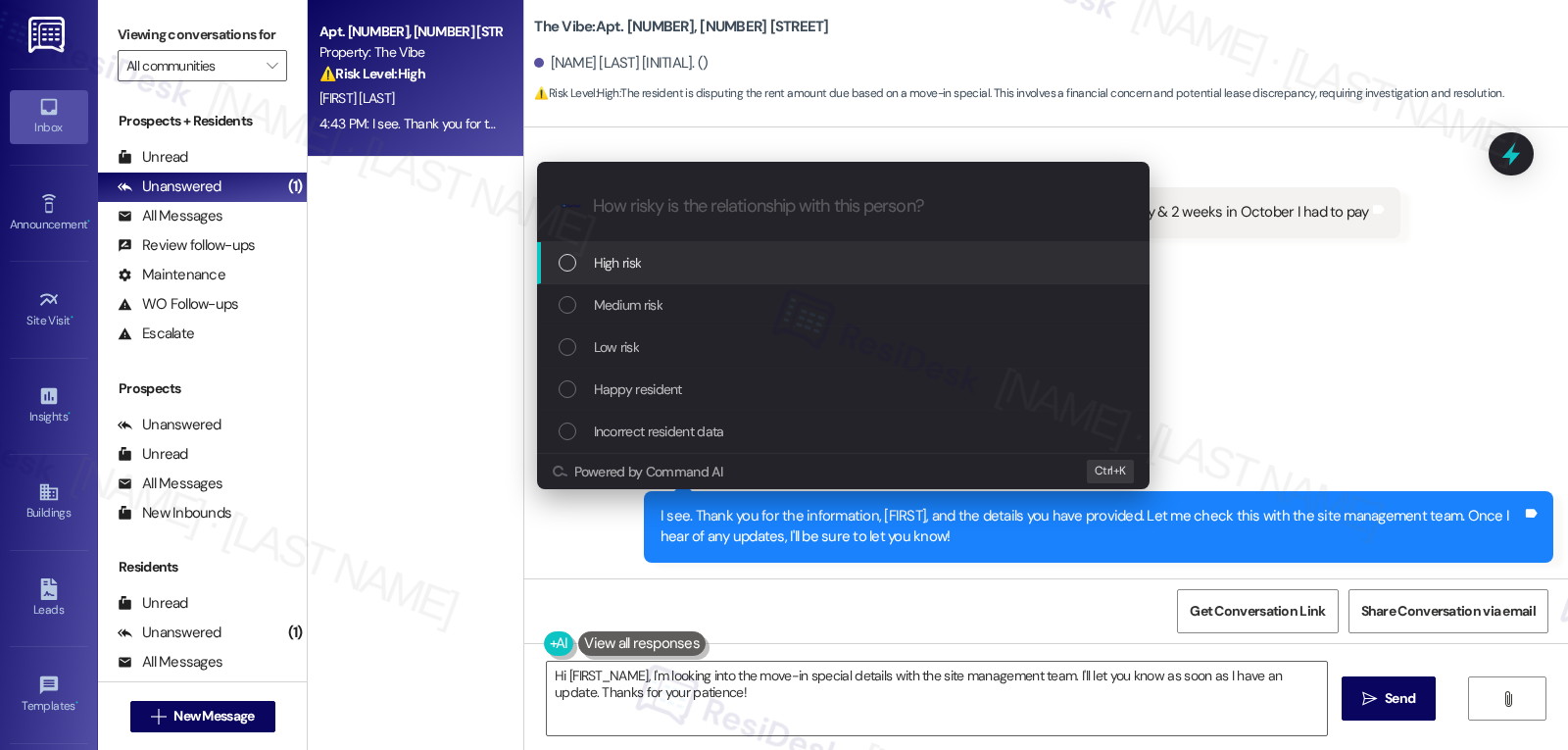 click on "High risk" at bounding box center [843, 263] 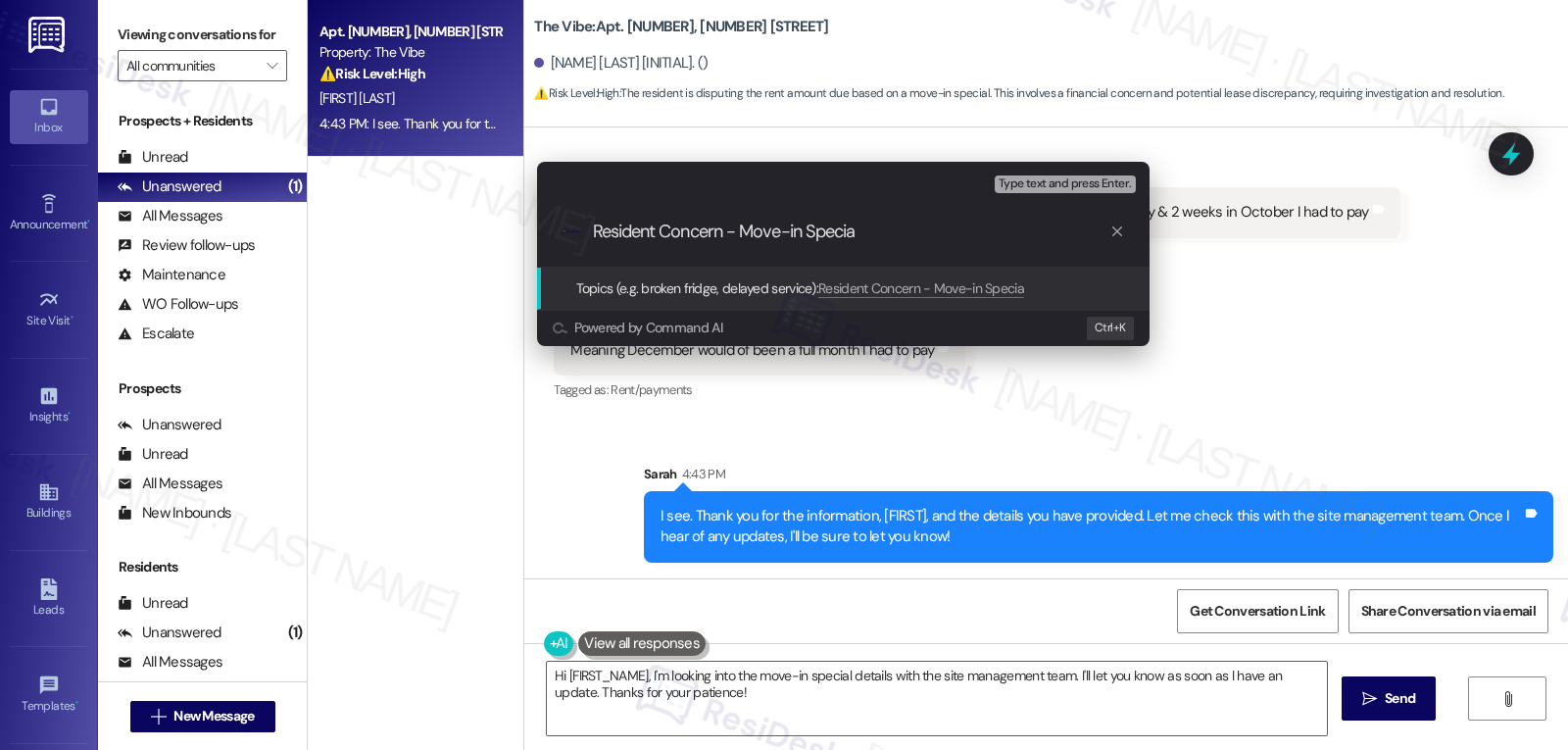 type on "Resident Concern - Move-in Special" 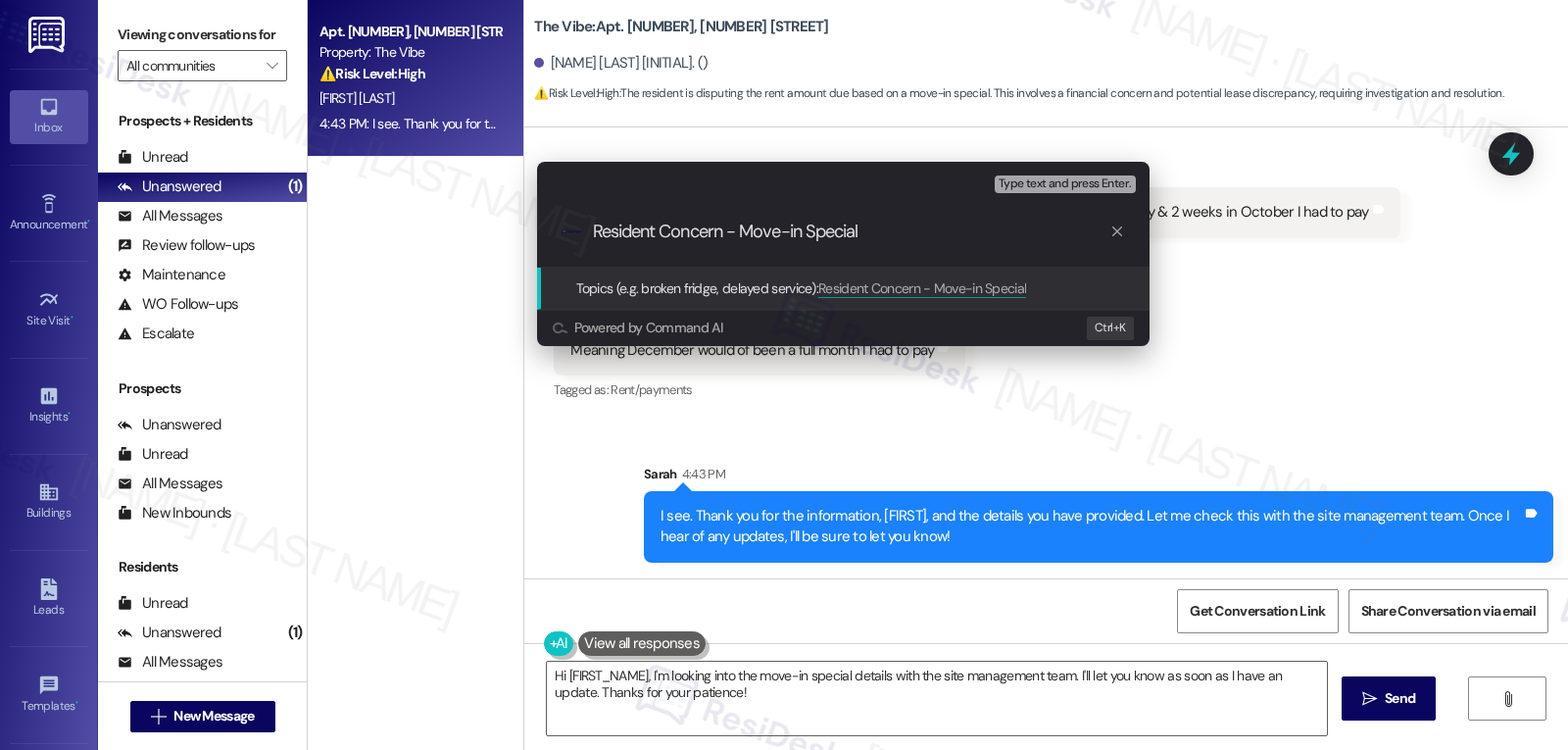type 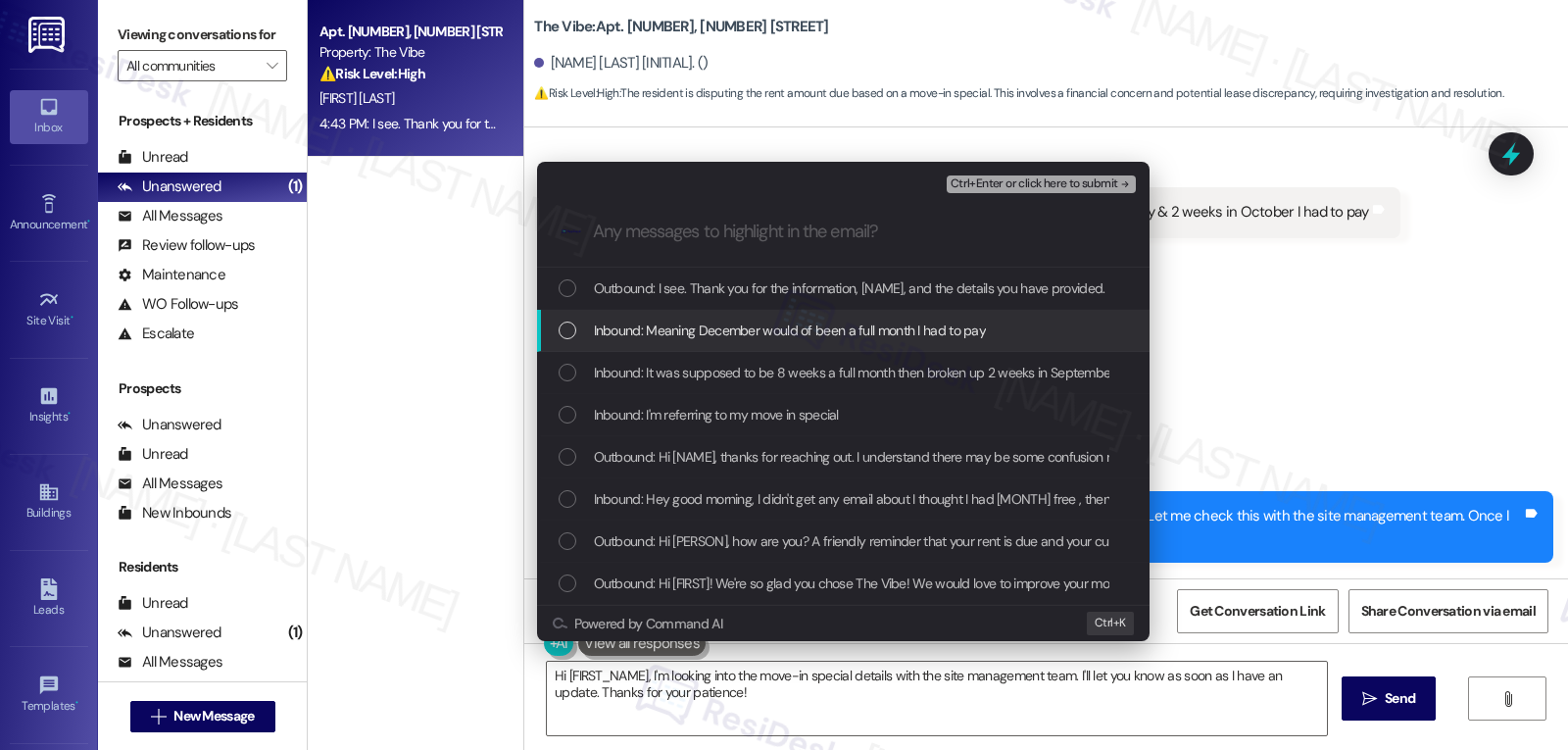 click on "Inbound: Meaning December would of been a full month I had to pay" at bounding box center [790, 330] 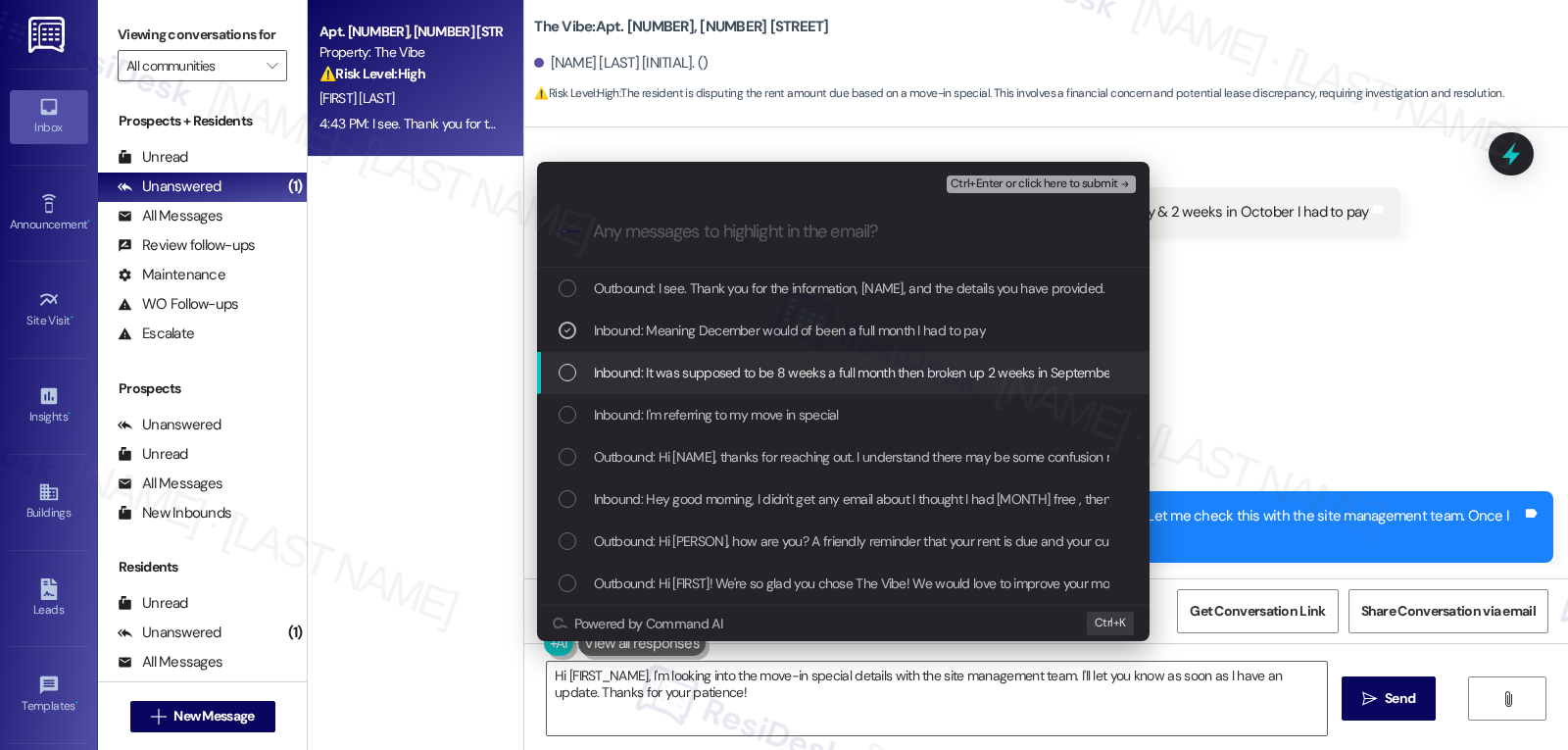 click on "Inbound: It was supposed to be 8 weeks a full month then broken up 2 weeks in September I had to pay & 2 weeks in October I had to pay" at bounding box center [845, 373] 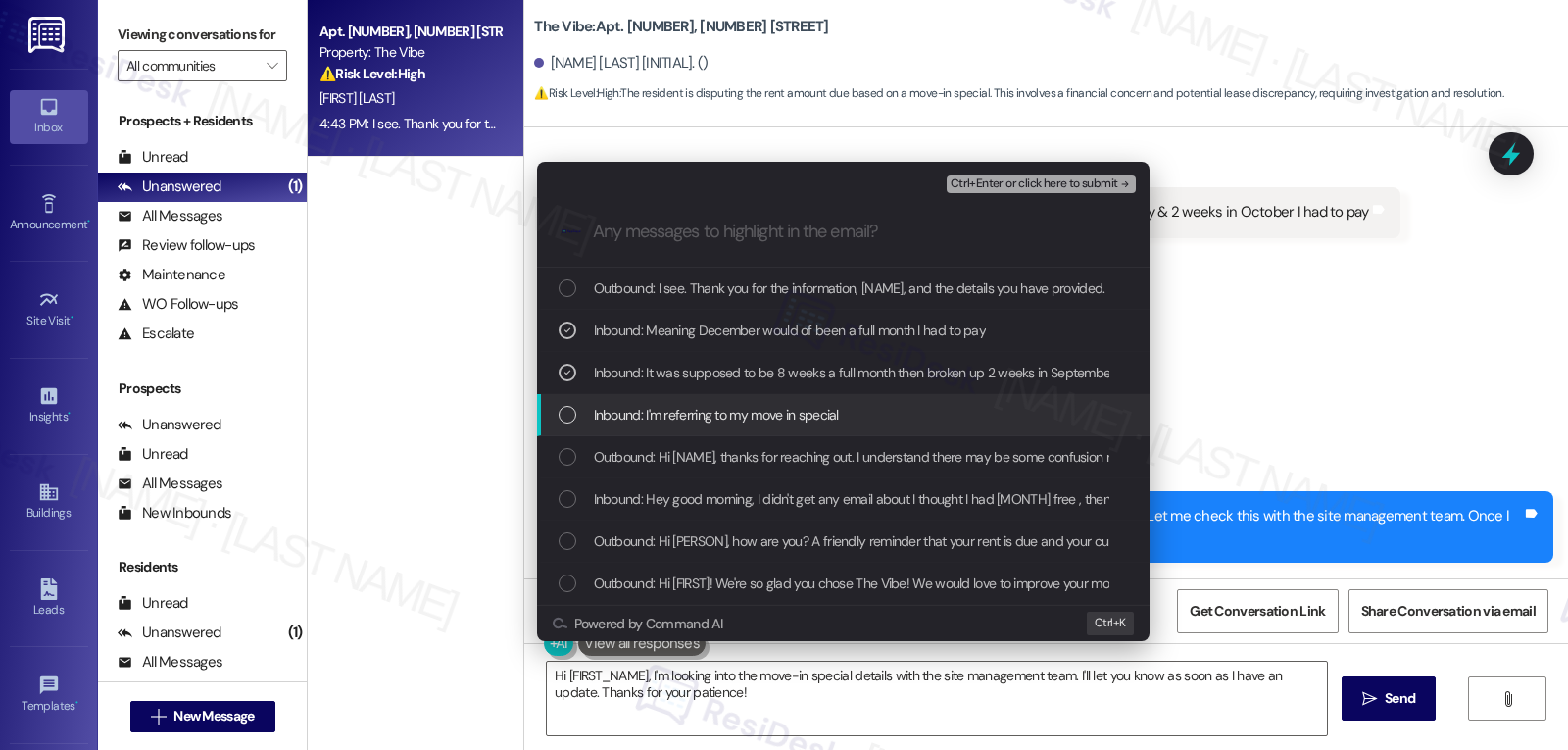 click on "Inbound: I'm referring to my move in special" at bounding box center [845, 415] 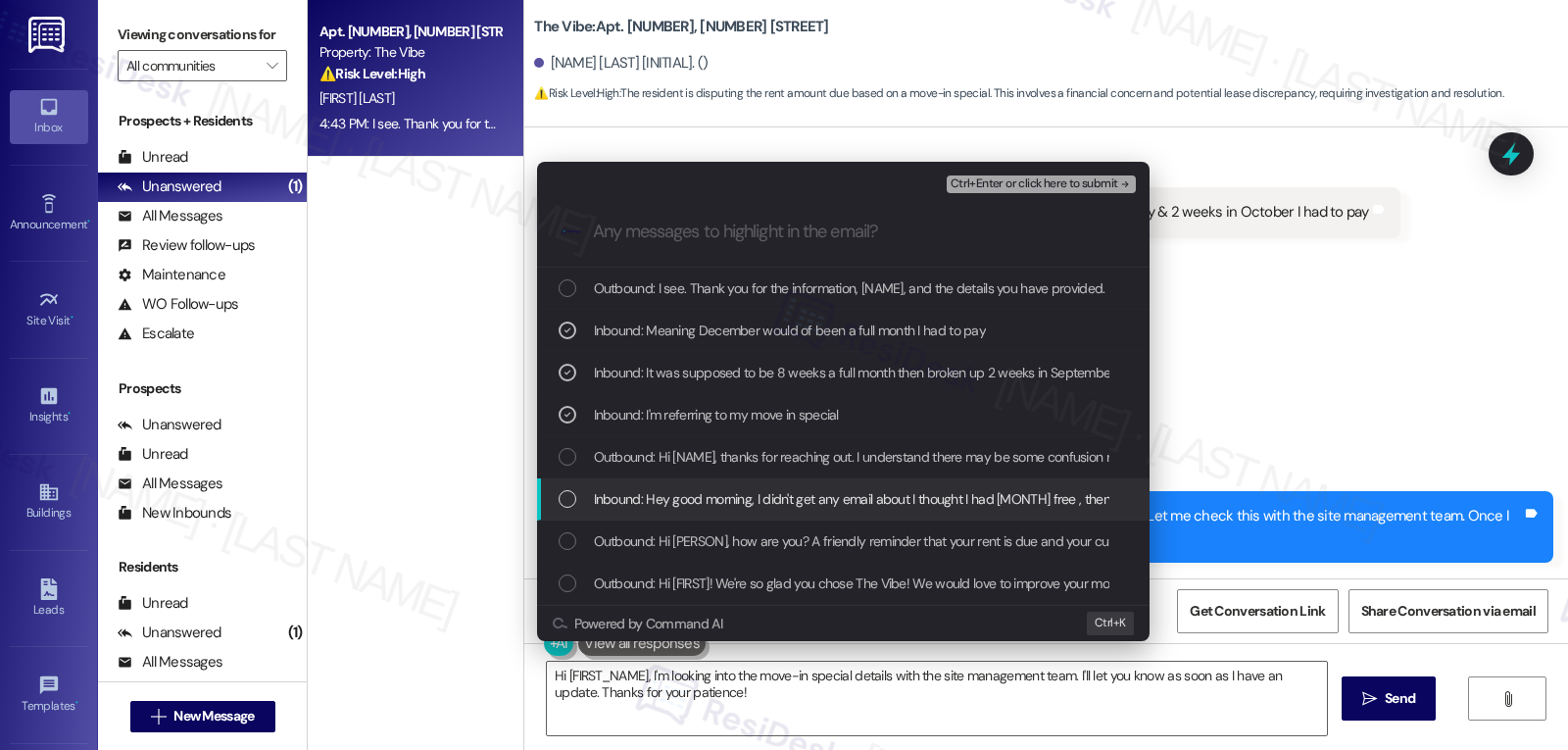 click on "Inbound: Hey good morning, I didn't get any email about I thought I had [MONTH] free , then 2 weeks in [MONTH] 2 weeks in [MONTH] [MONTH] was supposed to my my first full month I paid" at bounding box center (843, 499) 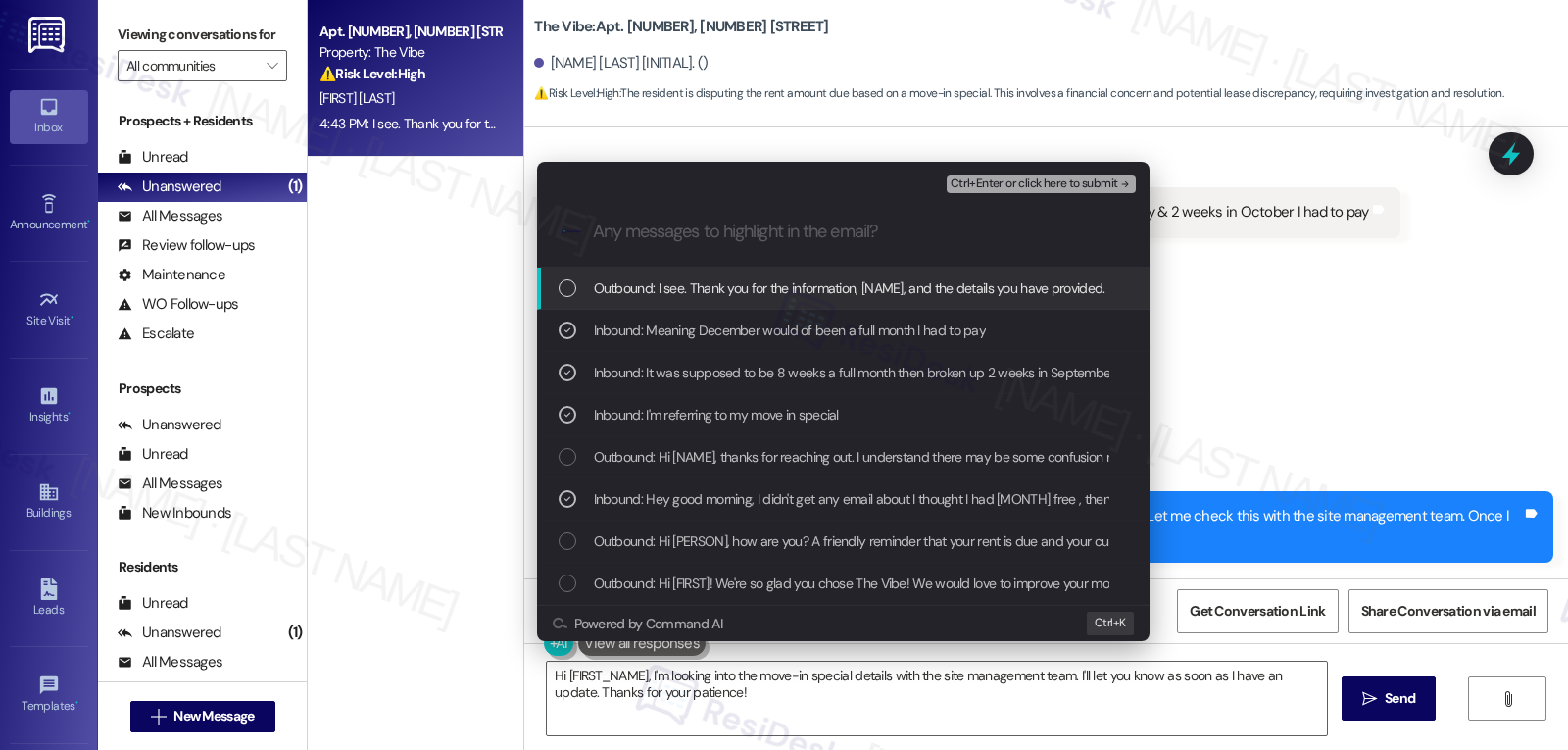 click on "Ctrl+Enter or click here to submit" at bounding box center (1034, 184) 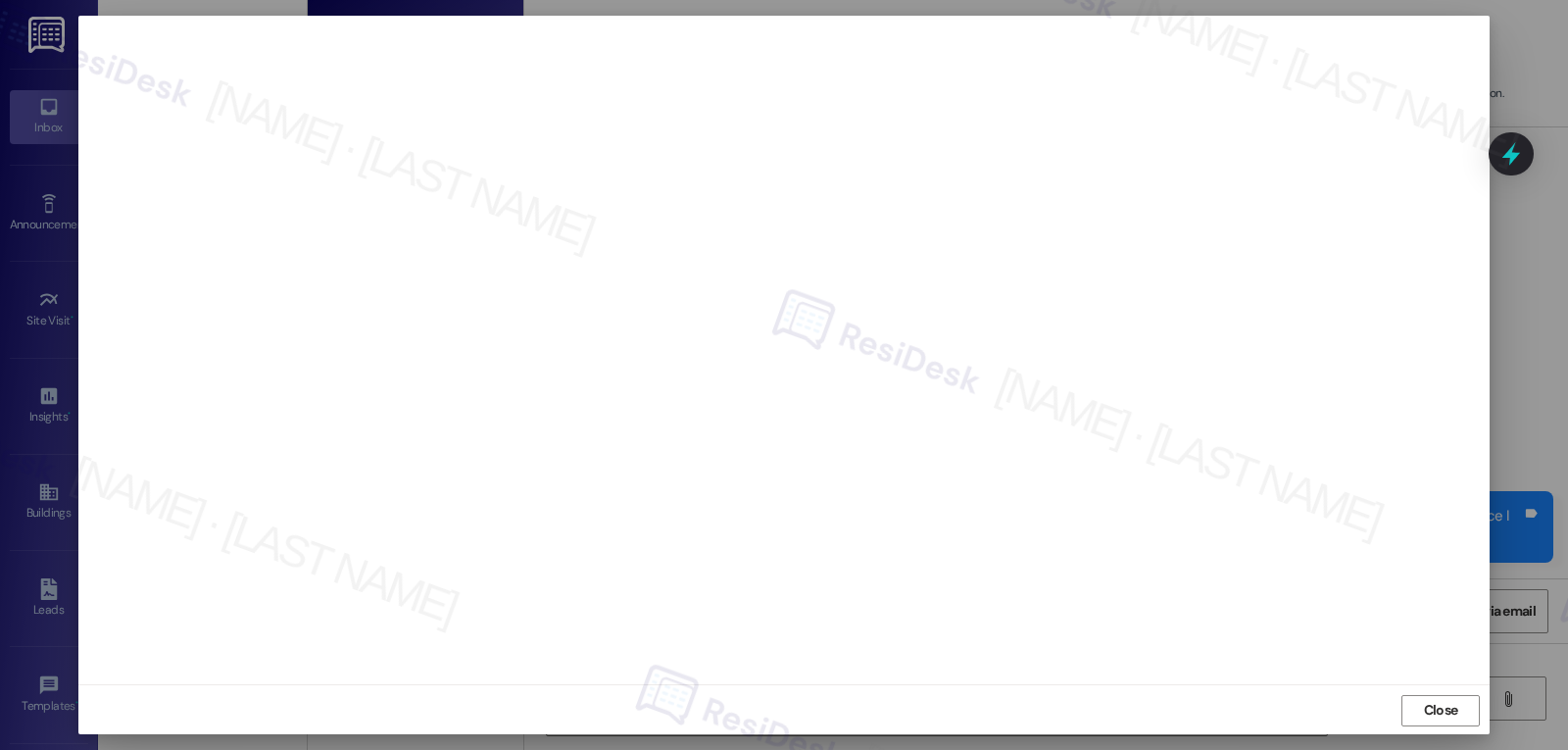scroll, scrollTop: 9, scrollLeft: 0, axis: vertical 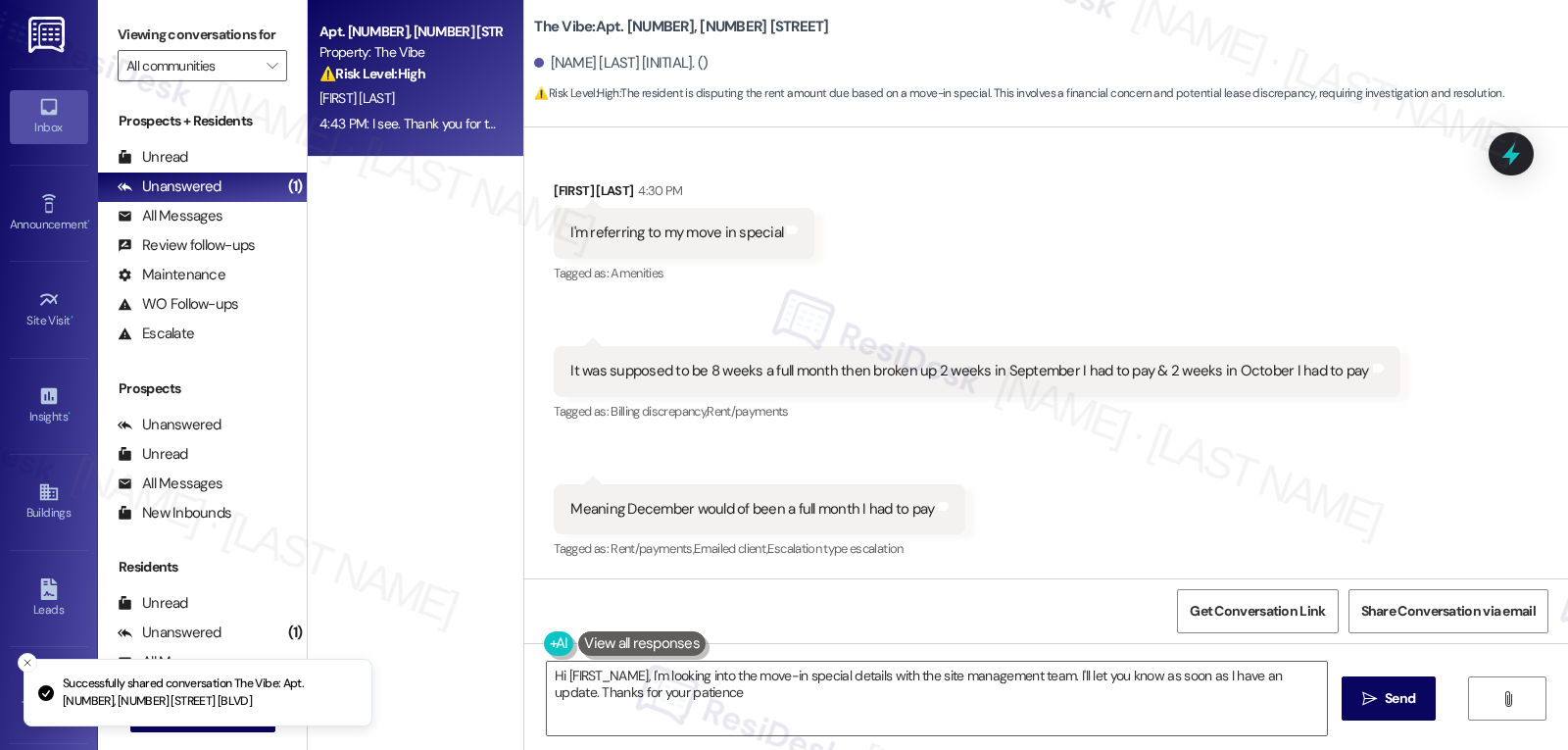 type on "Hi [FIRST_NAME], I'm looking into the move-in special details with the site management team. I'll let you know as soon as I have an update. Thanks for your patience!" 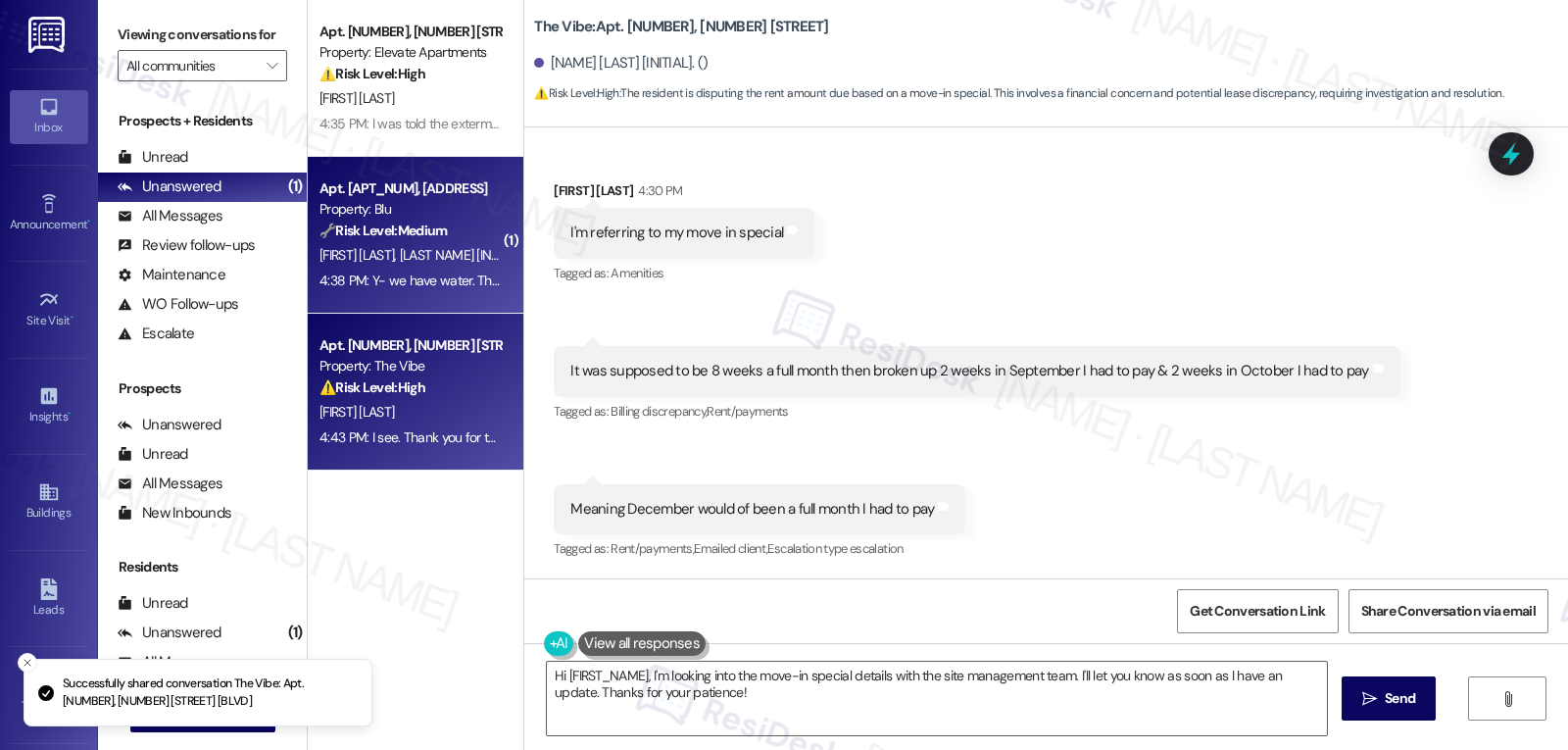 click on "[TIME]: Y- we have water. Thanks
[TIME]: Y- we have water. Thanks" at bounding box center [418, 280] 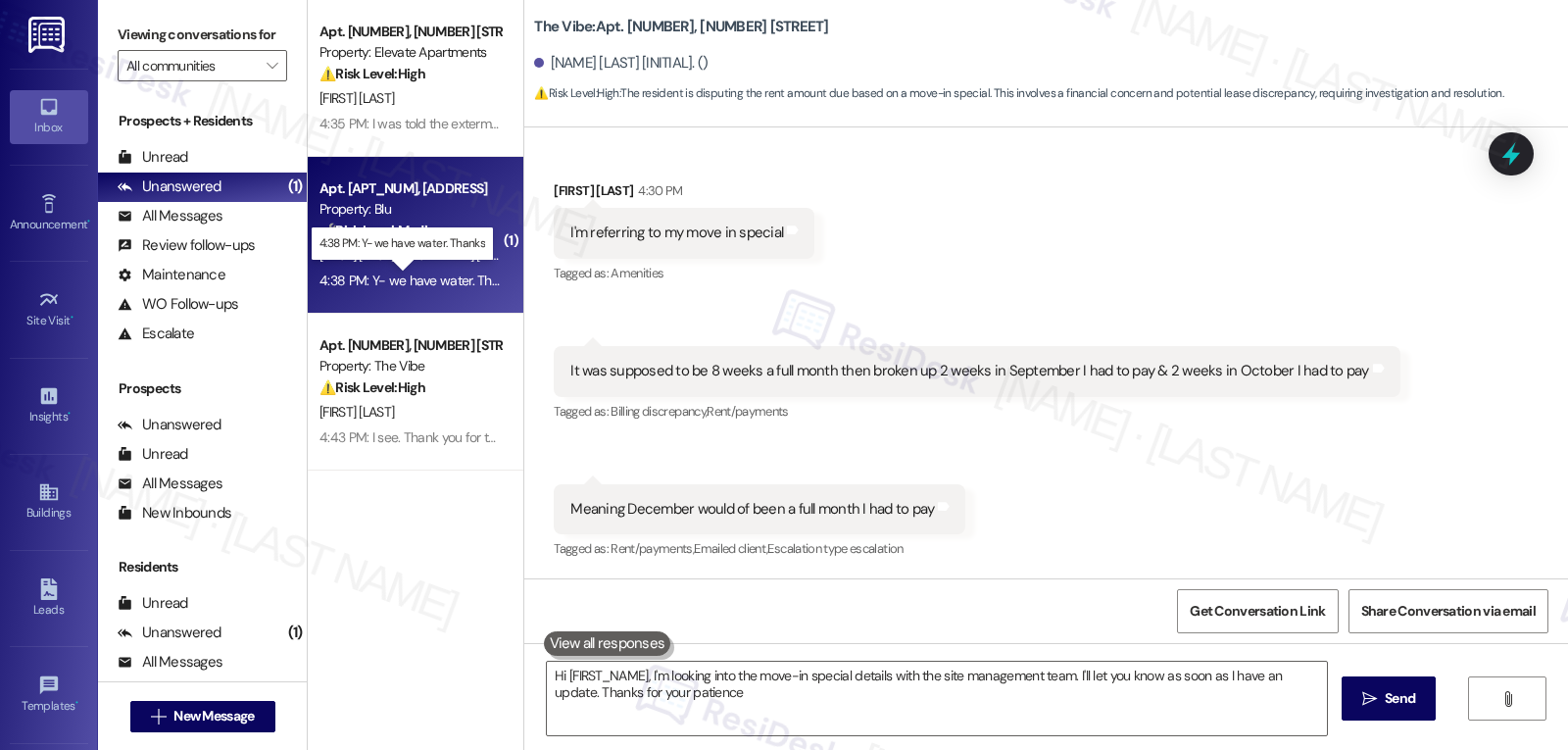 type on "Hi [FIRST_NAME], I'm looking into the move-in special details with the site management team. I'll let you know as soon as I have an update. Thanks for your patience!" 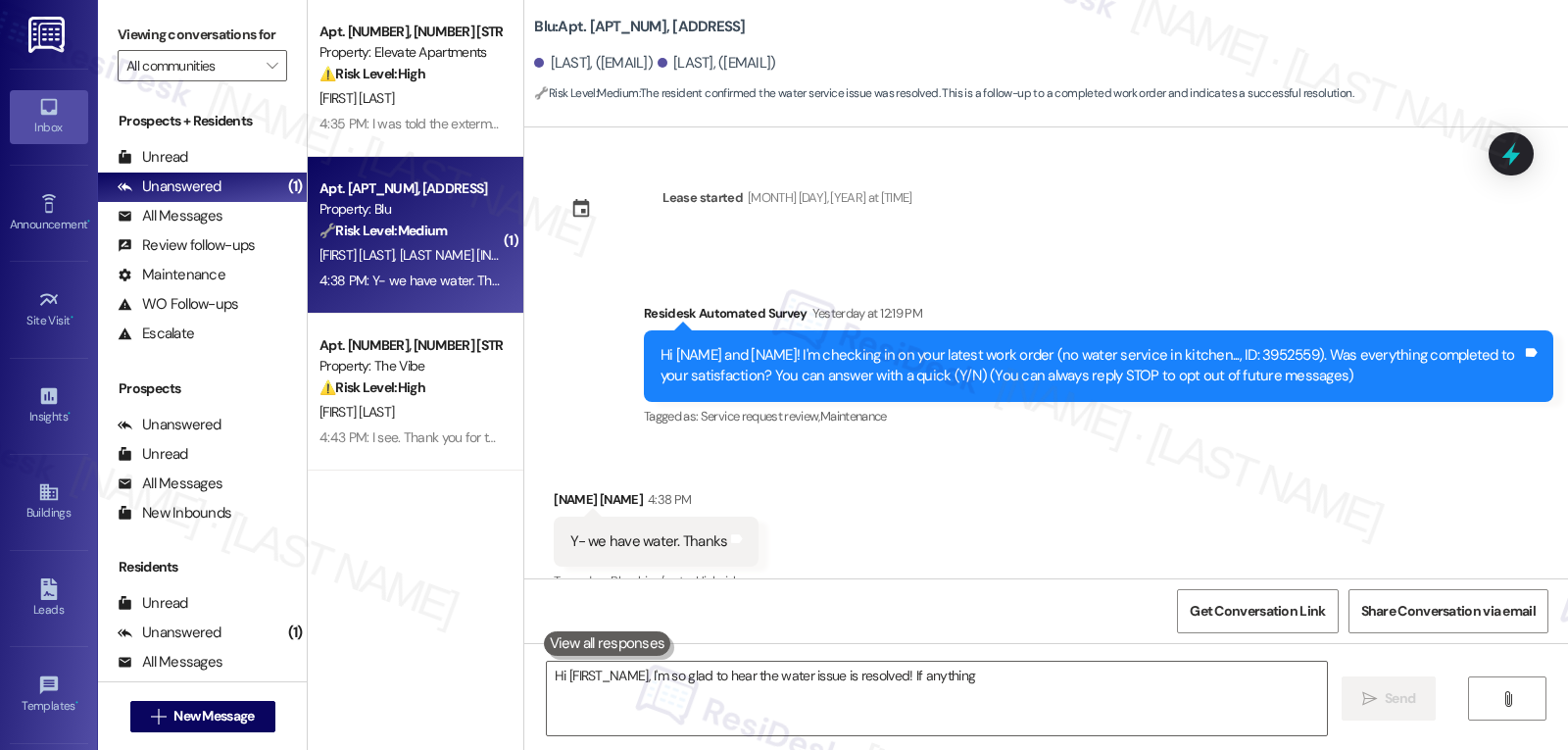 scroll, scrollTop: 32, scrollLeft: 0, axis: vertical 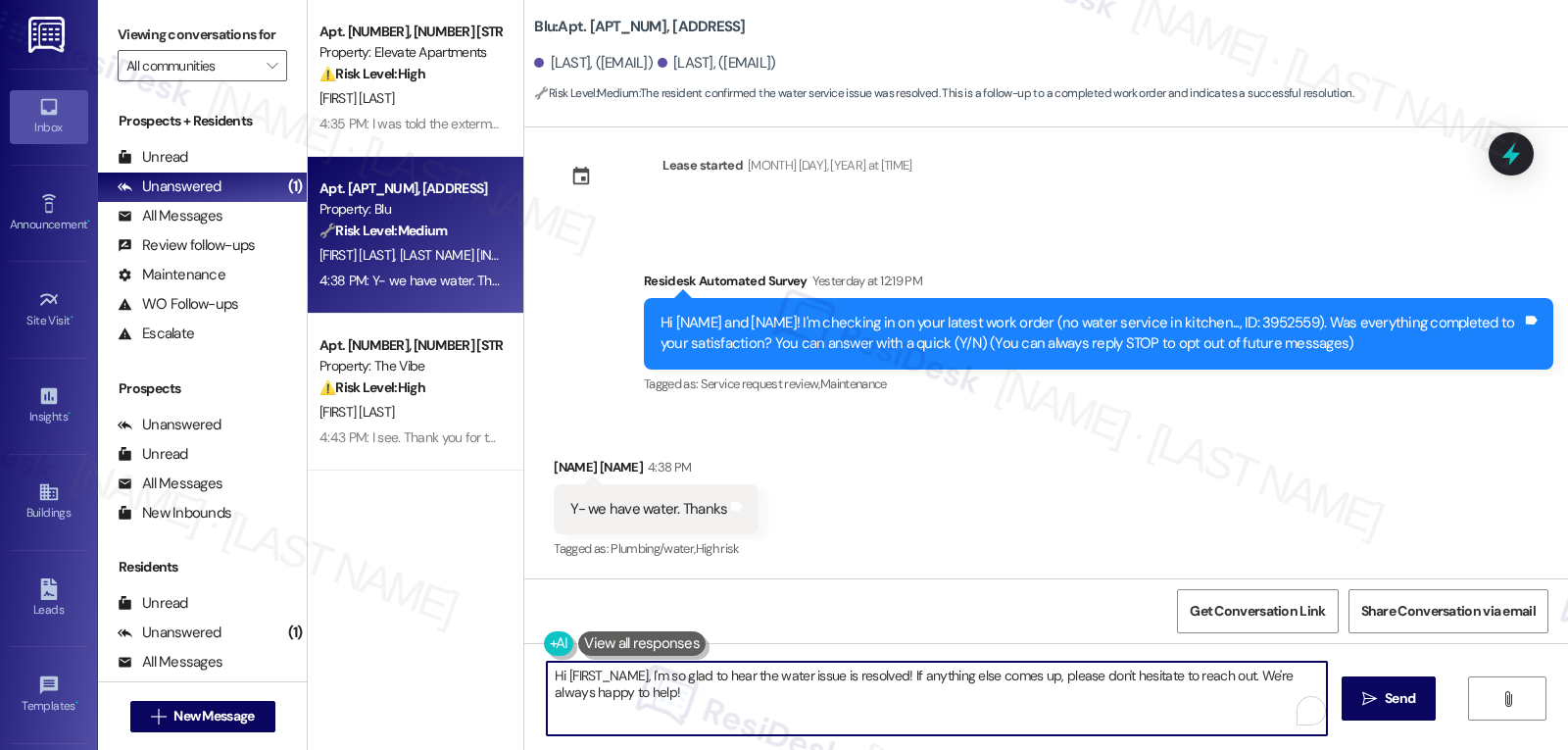 click on "Hi [FIRST_NAME], I'm so glad to hear the water issue is resolved! If anything else comes up, please don't hesitate to reach out. We're always happy to help!" at bounding box center [937, 698] 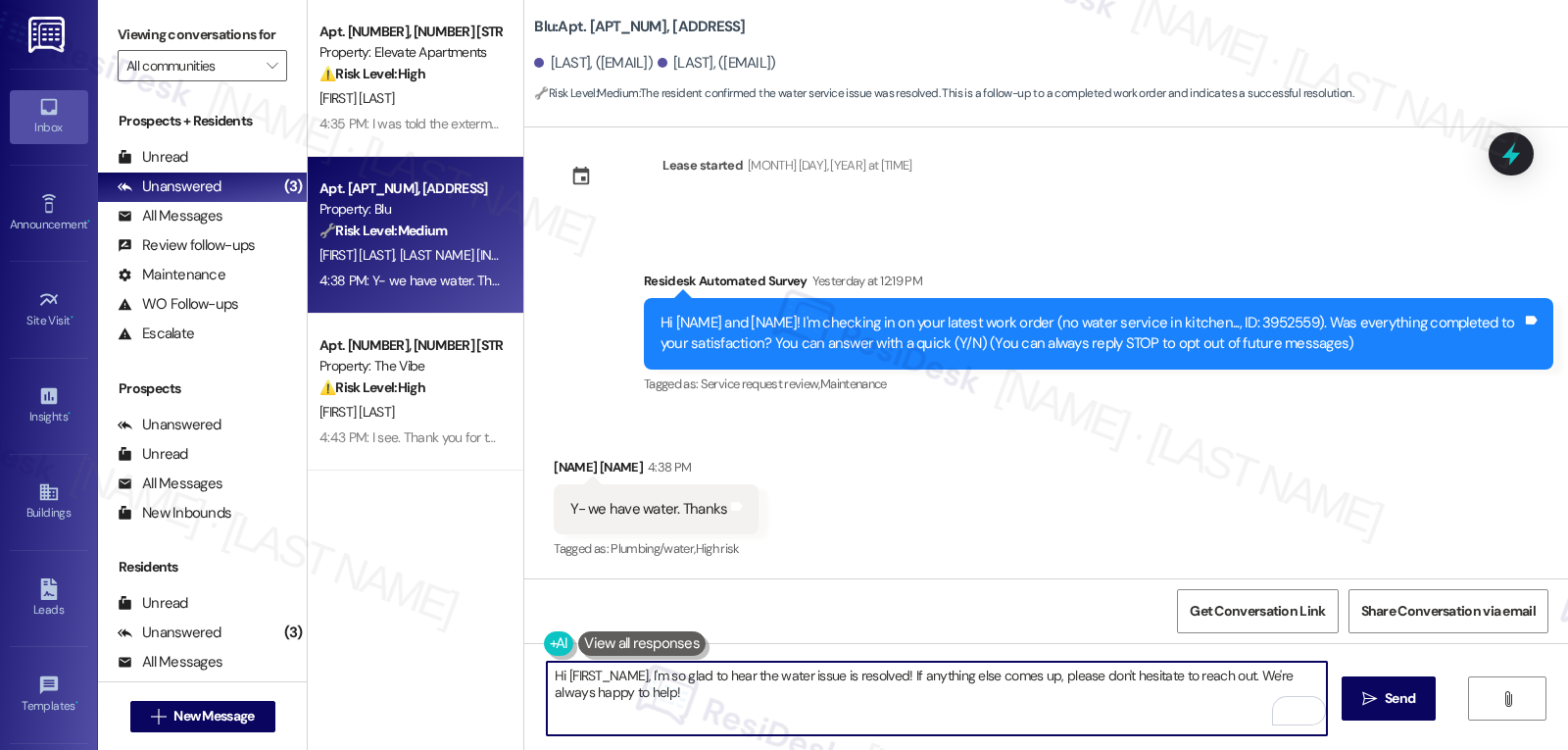 click on "Hi [FIRST_NAME], I'm so glad to hear the water issue is resolved! If anything else comes up, please don't hesitate to reach out. We're always happy to help!" at bounding box center [937, 698] 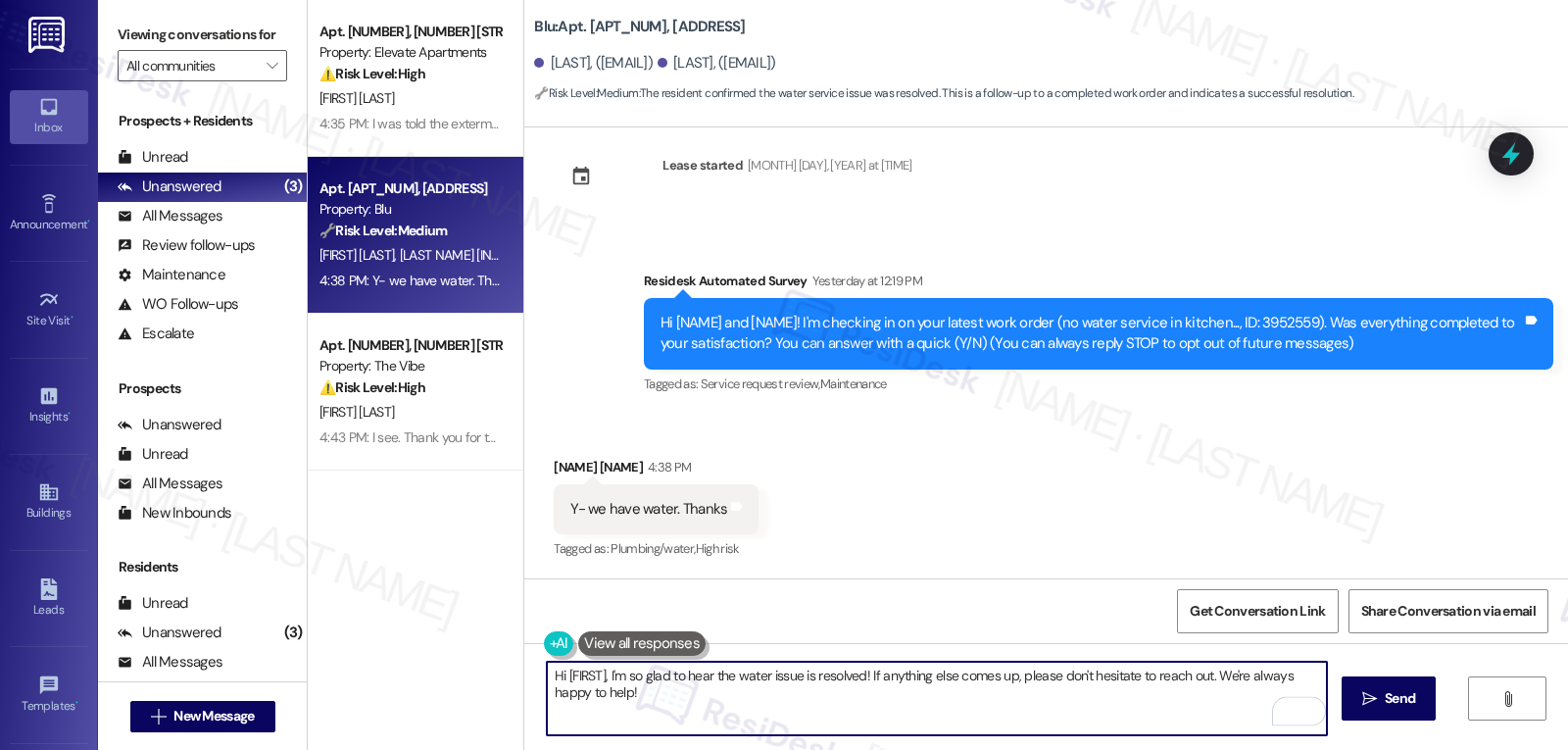 click on "Hi [FIRST], I'm so glad to hear the water issue is resolved! If anything else comes up, please don't hesitate to reach out. We're always happy to help!" at bounding box center (937, 698) 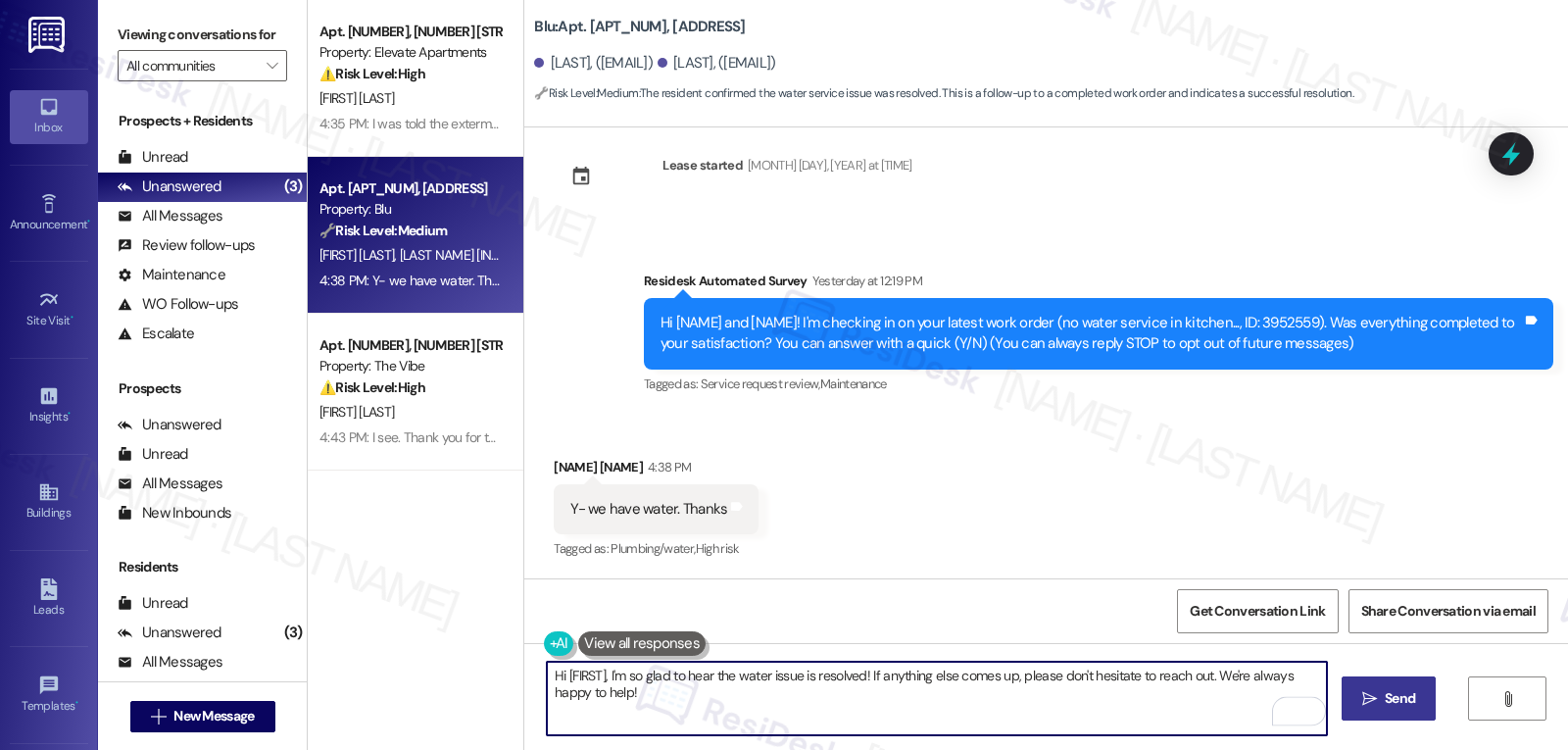click on "" at bounding box center [1369, 699] 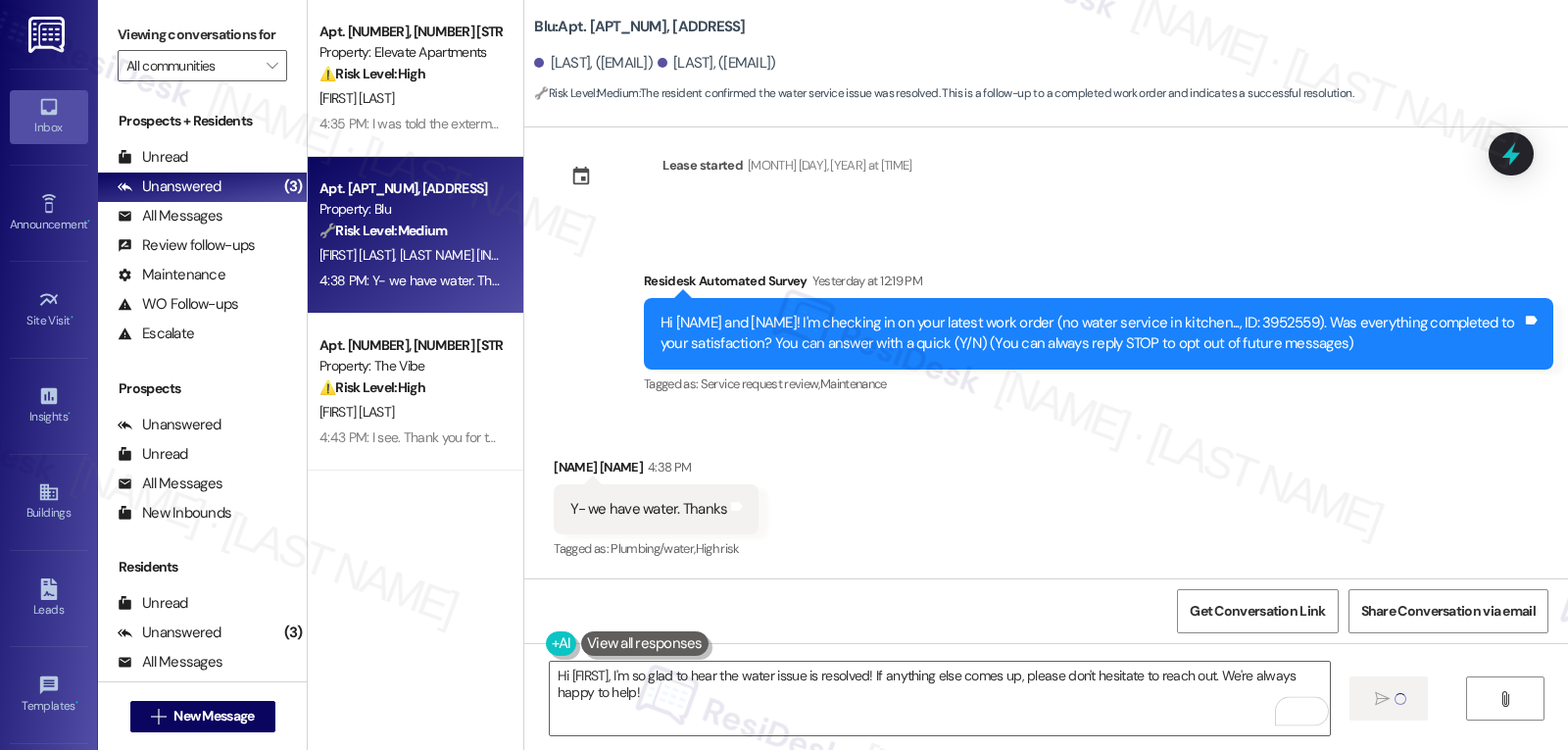 type on "Fetching suggested responses. Please feel free to read through the conversation in the meantime." 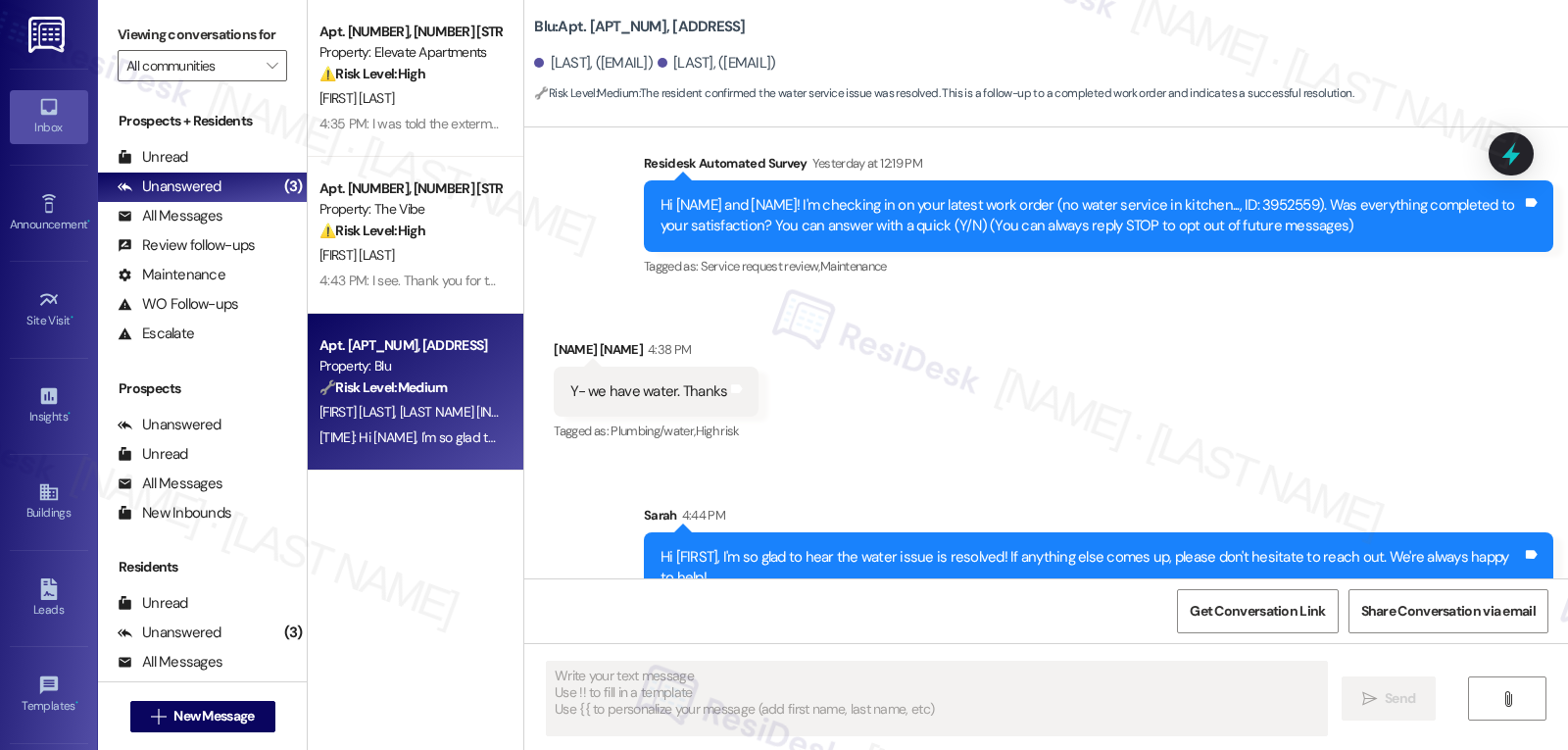 scroll, scrollTop: 191, scrollLeft: 0, axis: vertical 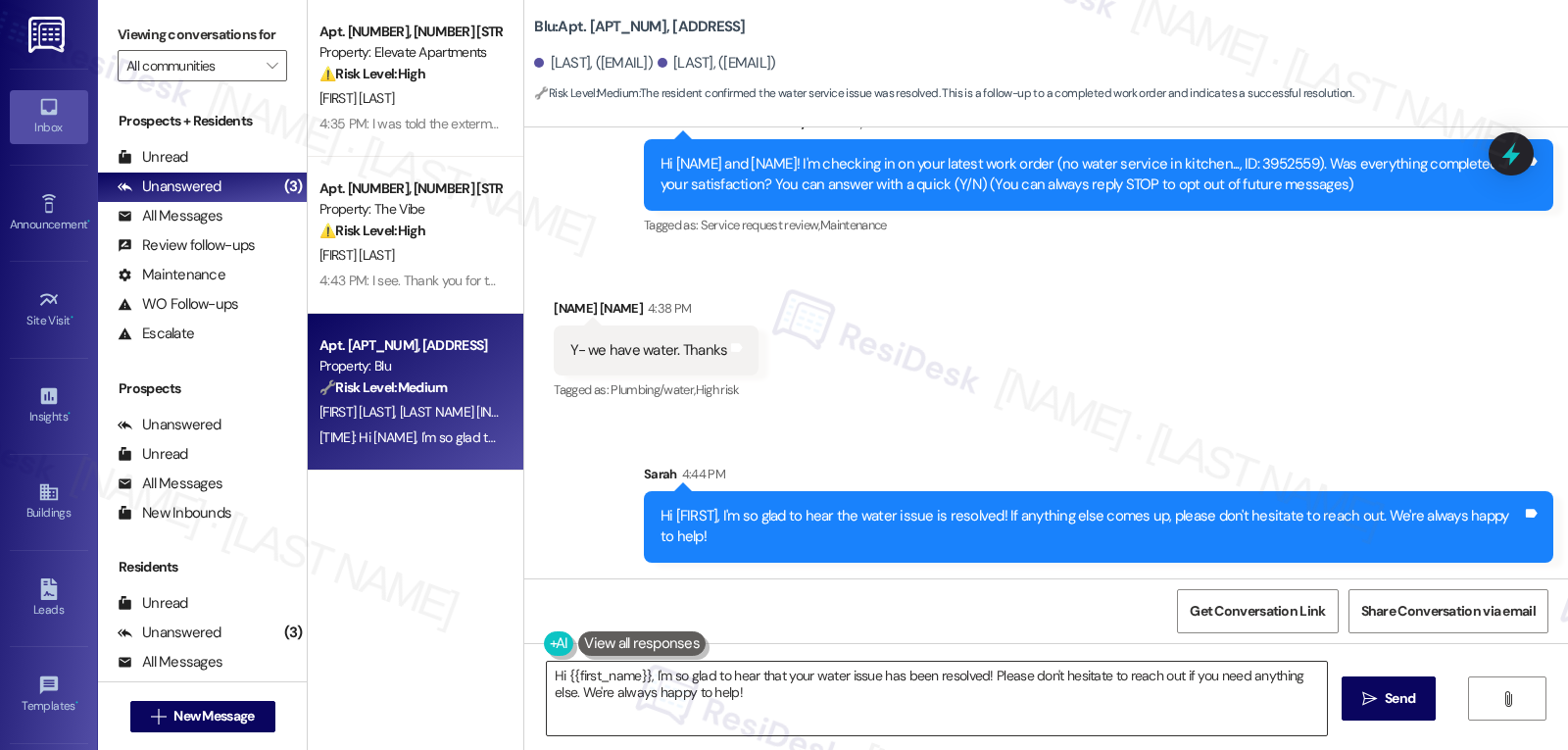 click on "Hi {{first_name}}, I'm so glad to hear that your water issue has been resolved! Please don't hesitate to reach out if you need anything else. We're always happy to help!" at bounding box center (937, 698) 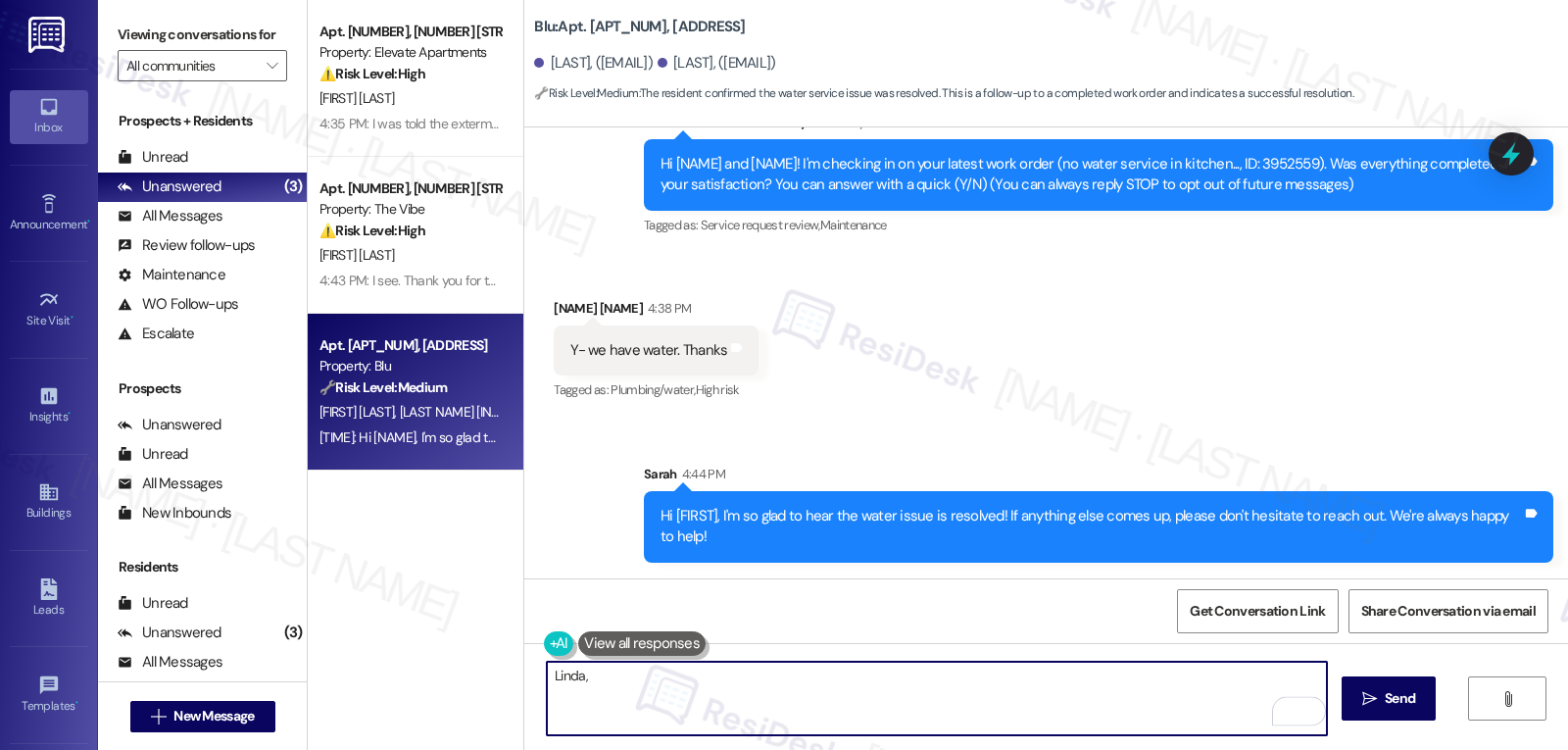 click on "Linda," at bounding box center (937, 698) 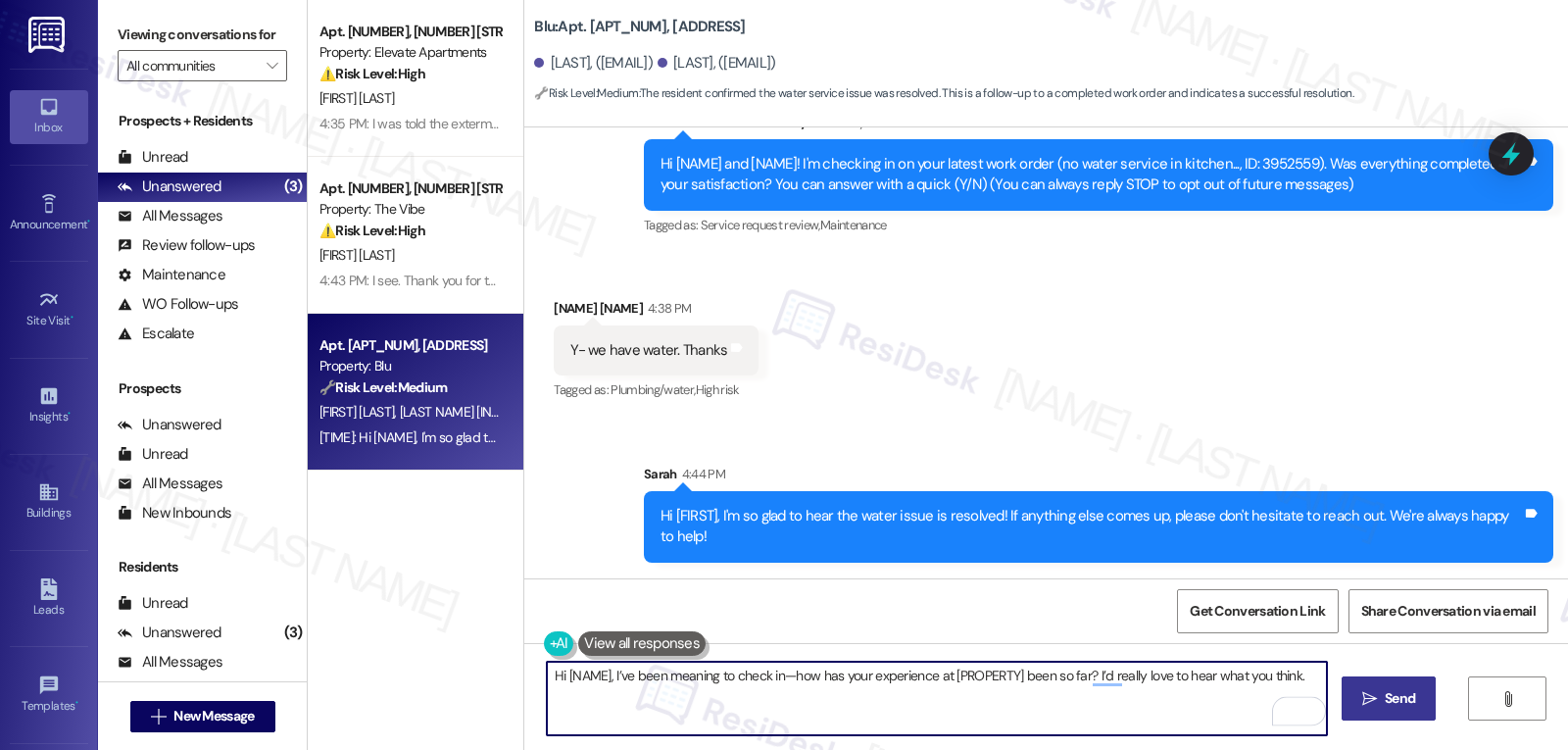 type on "Hi [NAME], I’ve been meaning to check in—how has your experience at [PROPERTY] been so far? I’d really love to hear what you think." 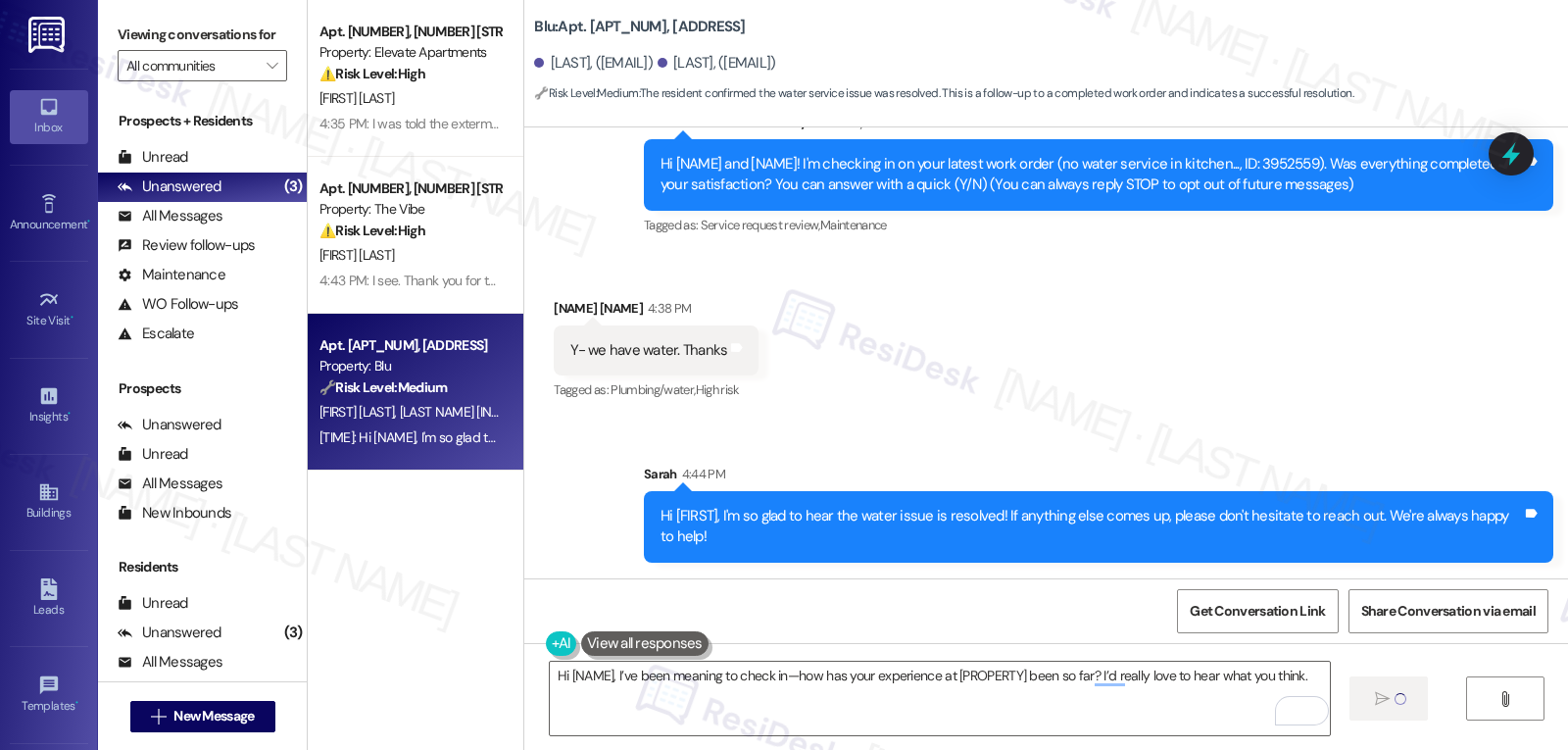 type 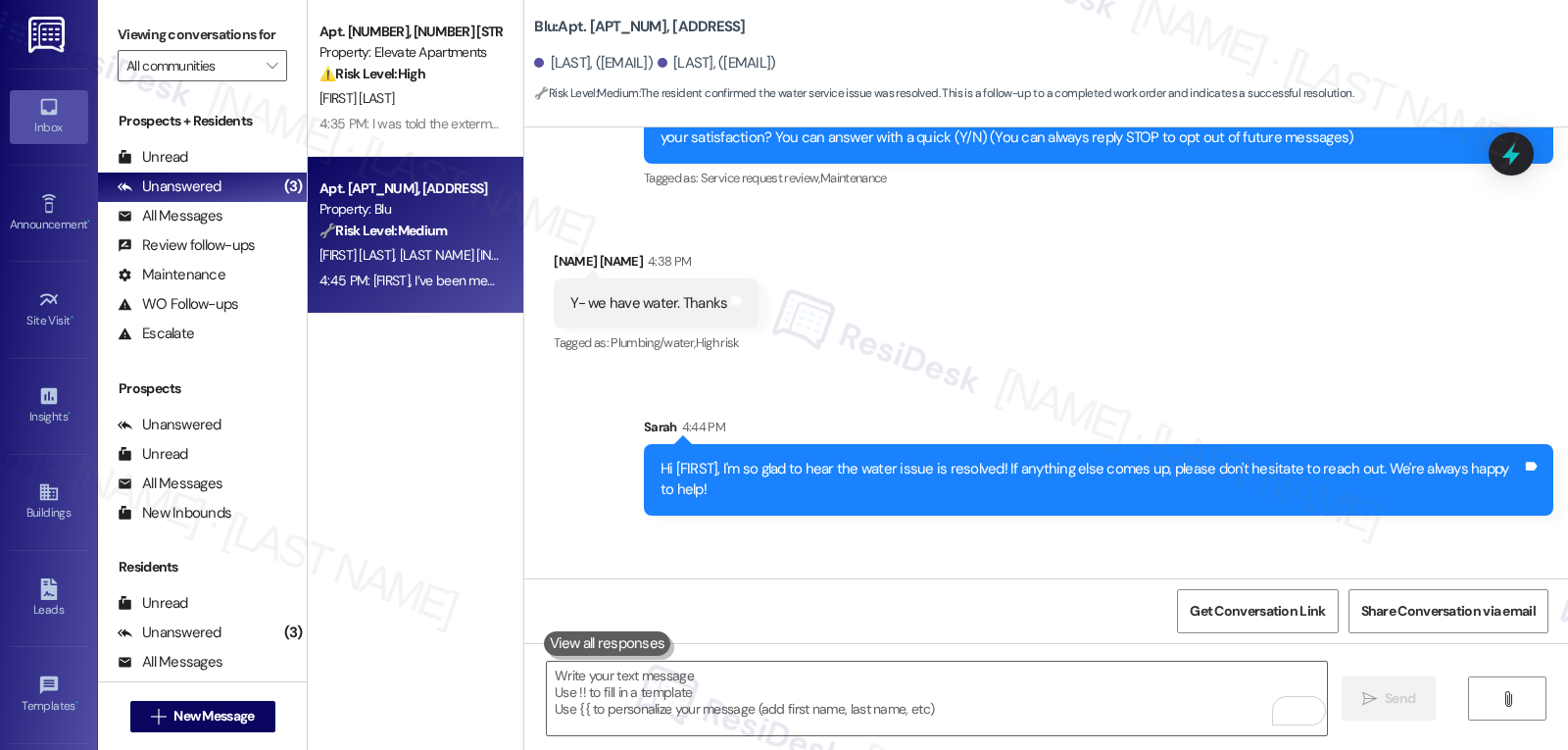 scroll, scrollTop: 327, scrollLeft: 0, axis: vertical 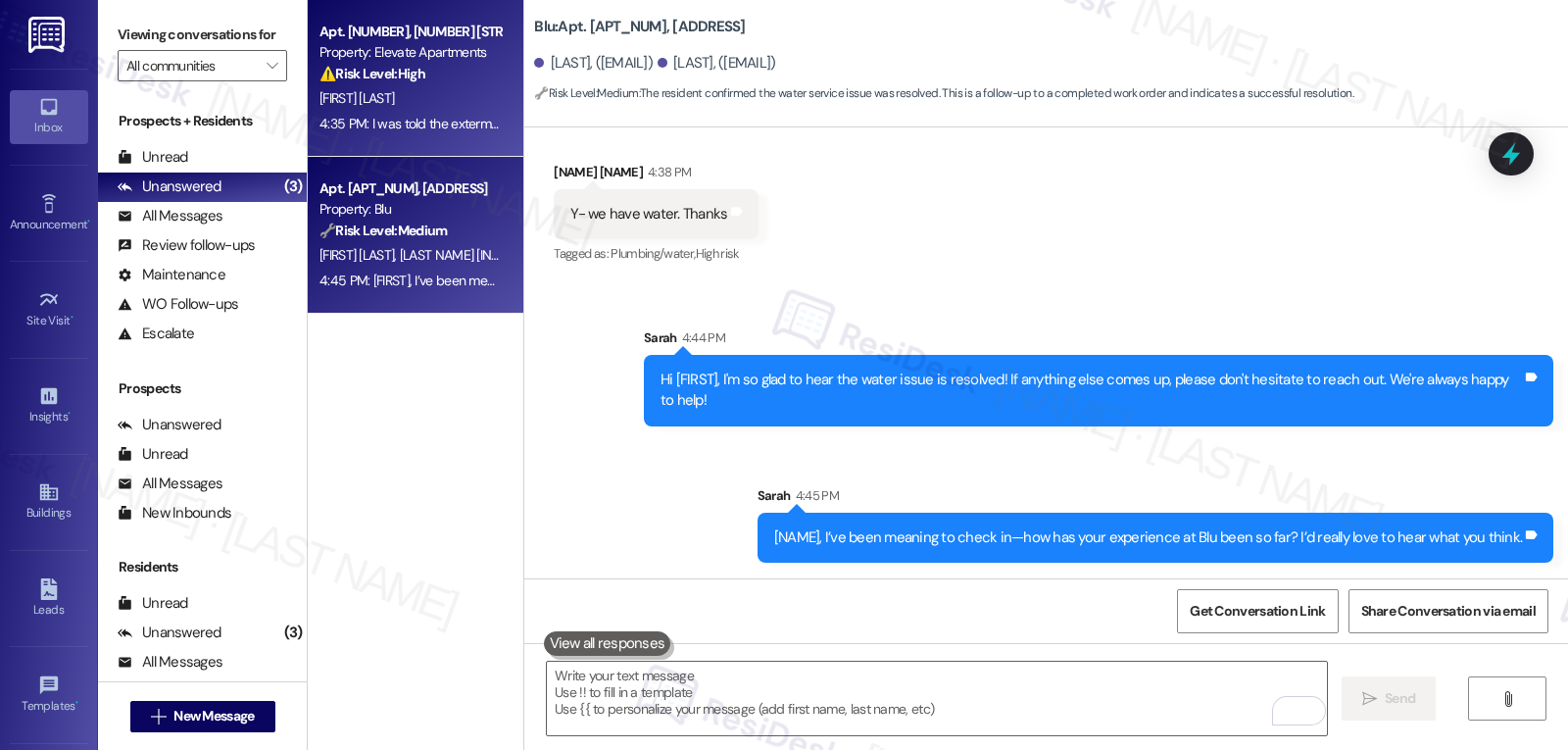 click on "Apt. [NUMBER], [NUMBER] [STREET] Property: Elevate Apartments ⚠️  Risk Level:  High The resident is dissatisfied with the pest control service and has to deal with the infestation themselves until the exterminator comes. This indicates a failure to resolve the issue promptly and could lead to further property damage or resident dissatisfaction. [LAST] [INITIAL] 4:35 PM: I was told the exterminator only comes on Thursdays so I have to wait until then and deal with the ants myself until then.  4:35 PM: I was told the exterminator only comes on Thursdays so I have to wait until then and deal with the ants myself until then." at bounding box center (416, 78) 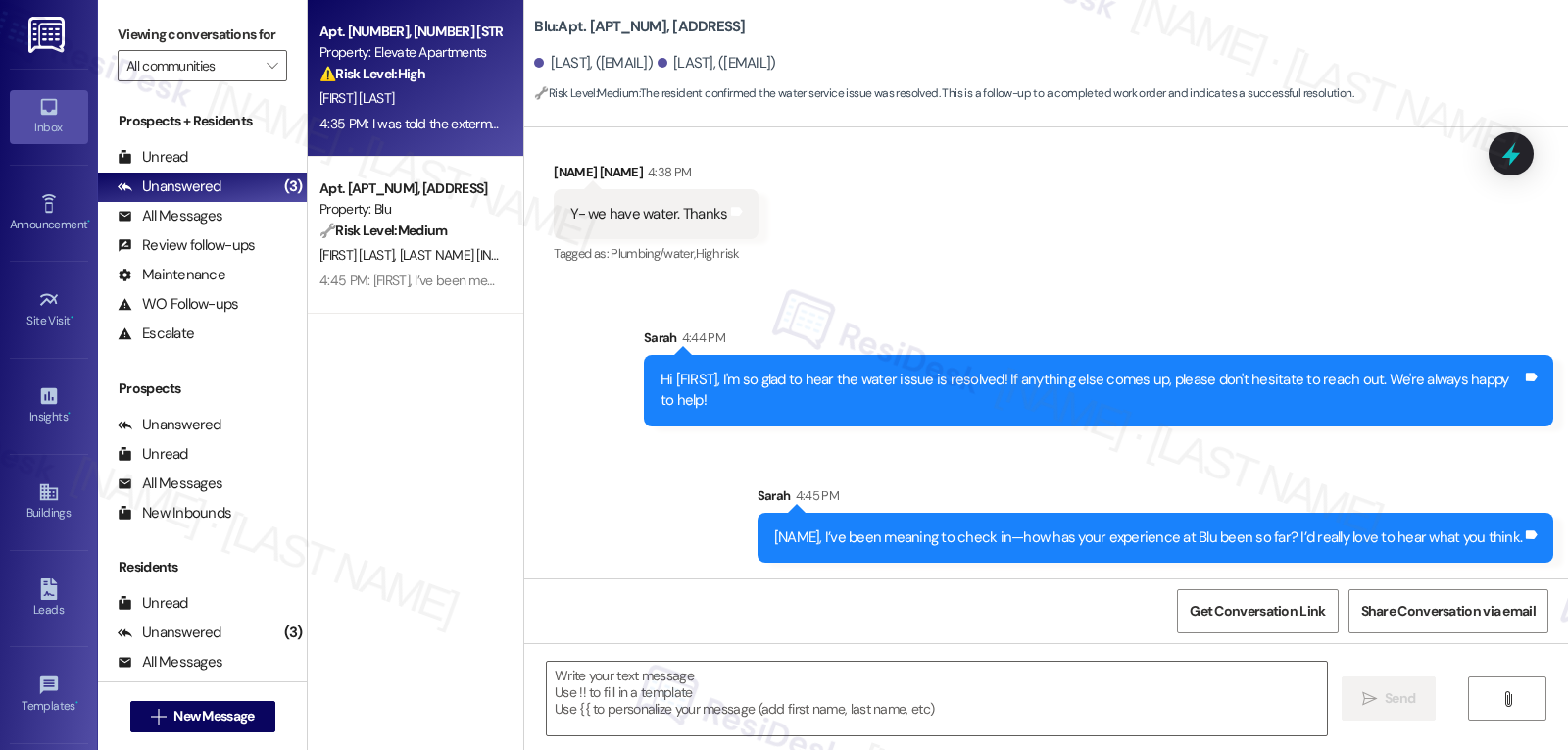 type on "Fetching suggested responses. Please feel free to read through the conversation in the meantime." 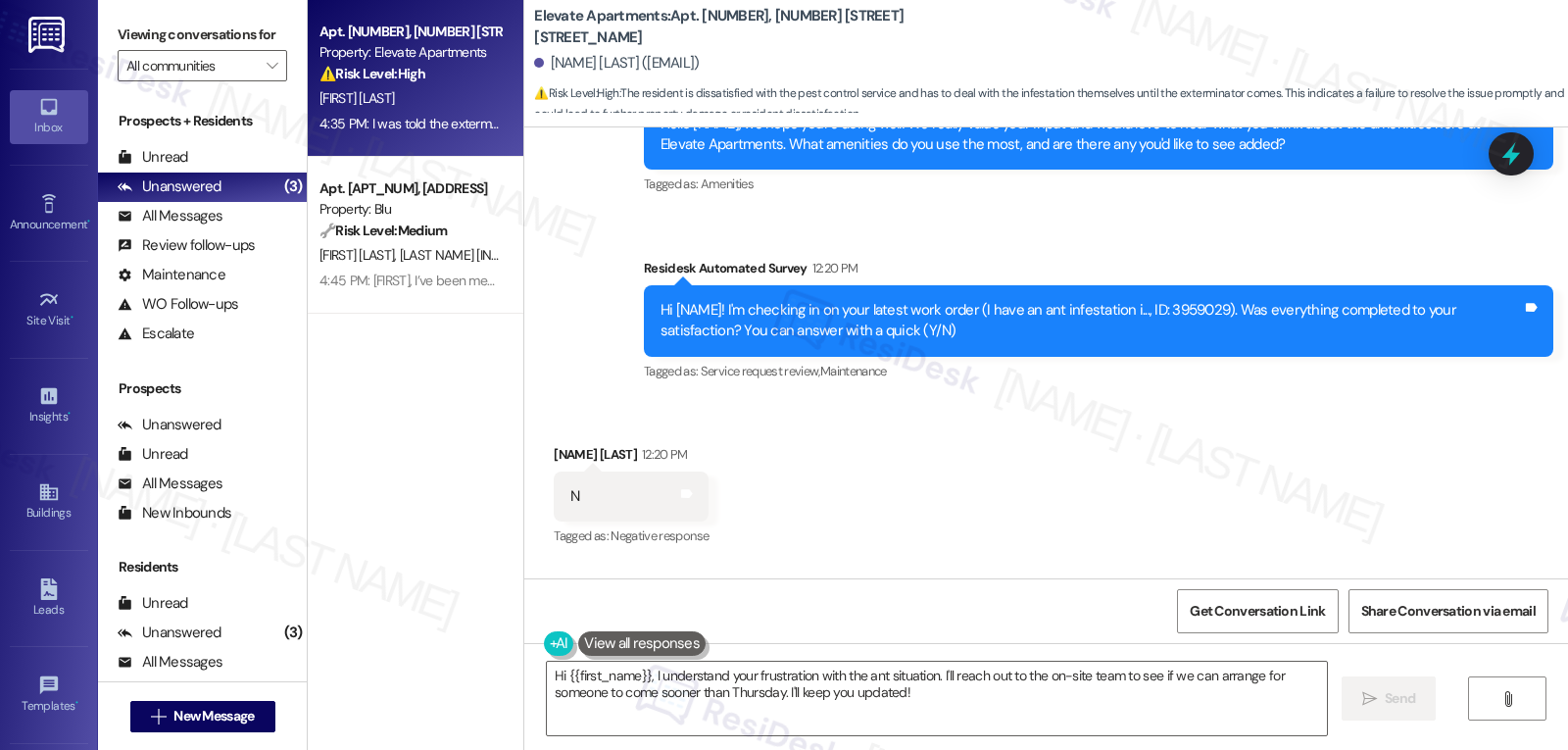 scroll, scrollTop: 2151, scrollLeft: 0, axis: vertical 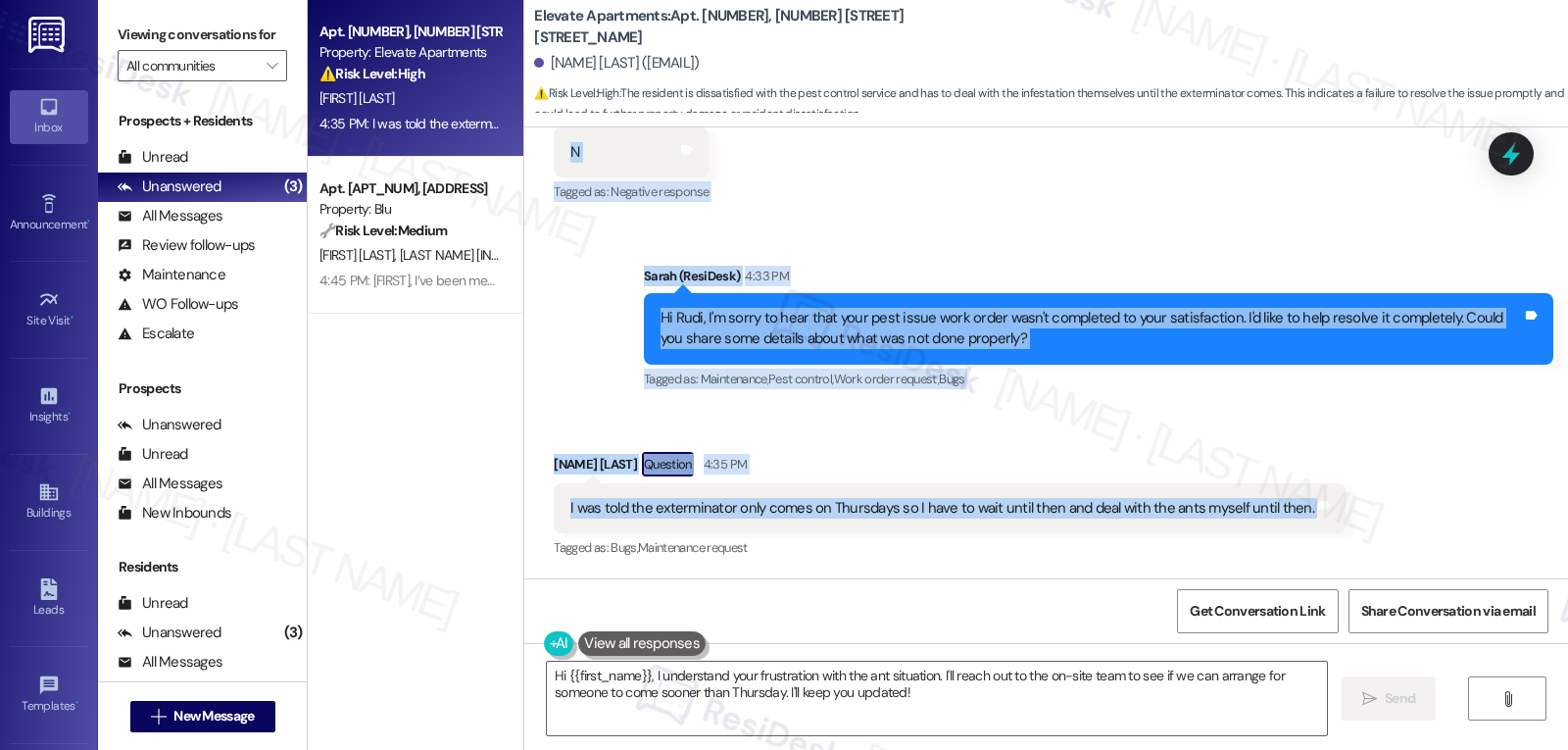drag, startPoint x: 624, startPoint y: 312, endPoint x: 1416, endPoint y: 514, distance: 817.3543 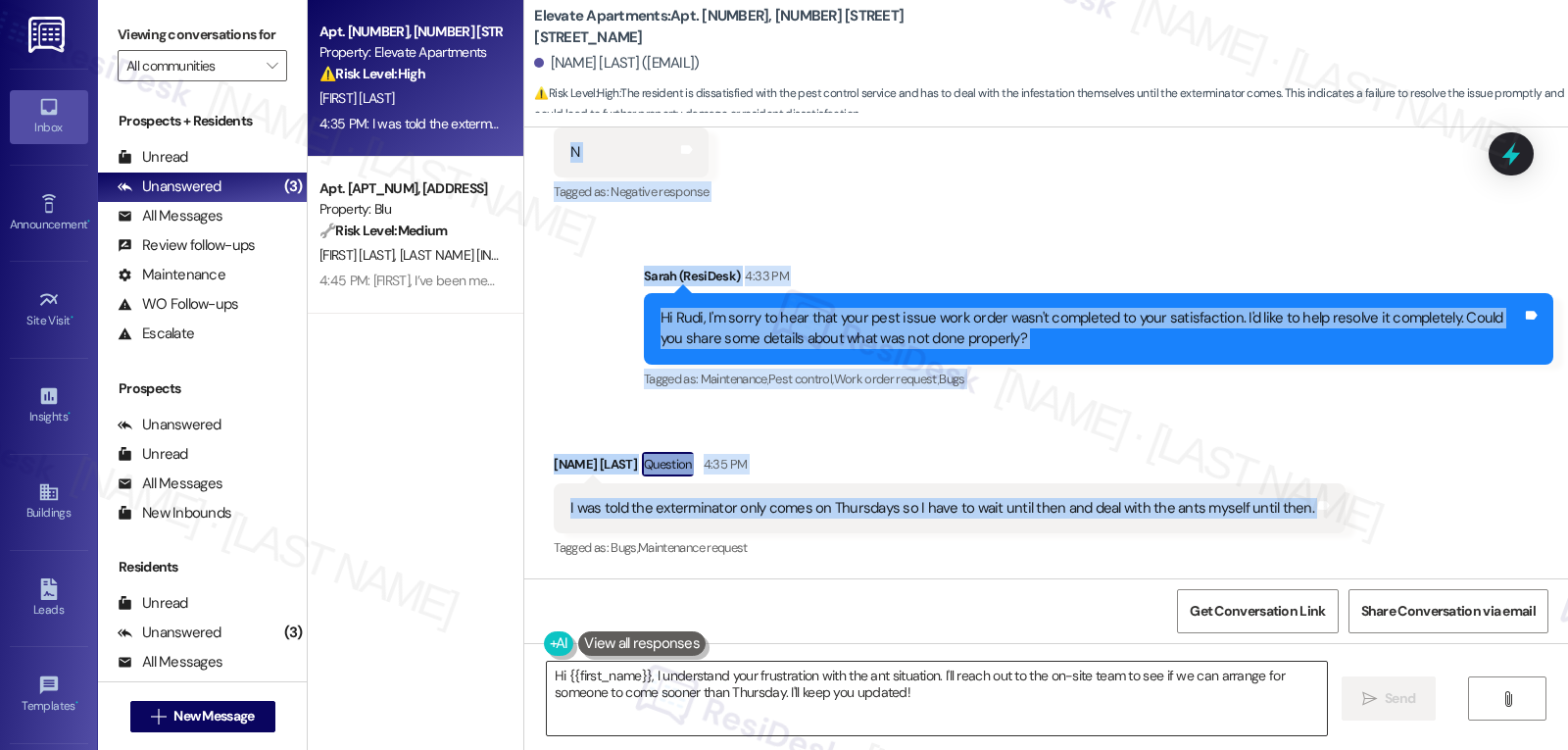 click on "Hi {{first_name}}, I understand your frustration with the ant situation. I'll reach out to the on-site team to see if we can arrange for someone to come sooner than Thursday. I'll keep you updated!" at bounding box center (937, 698) 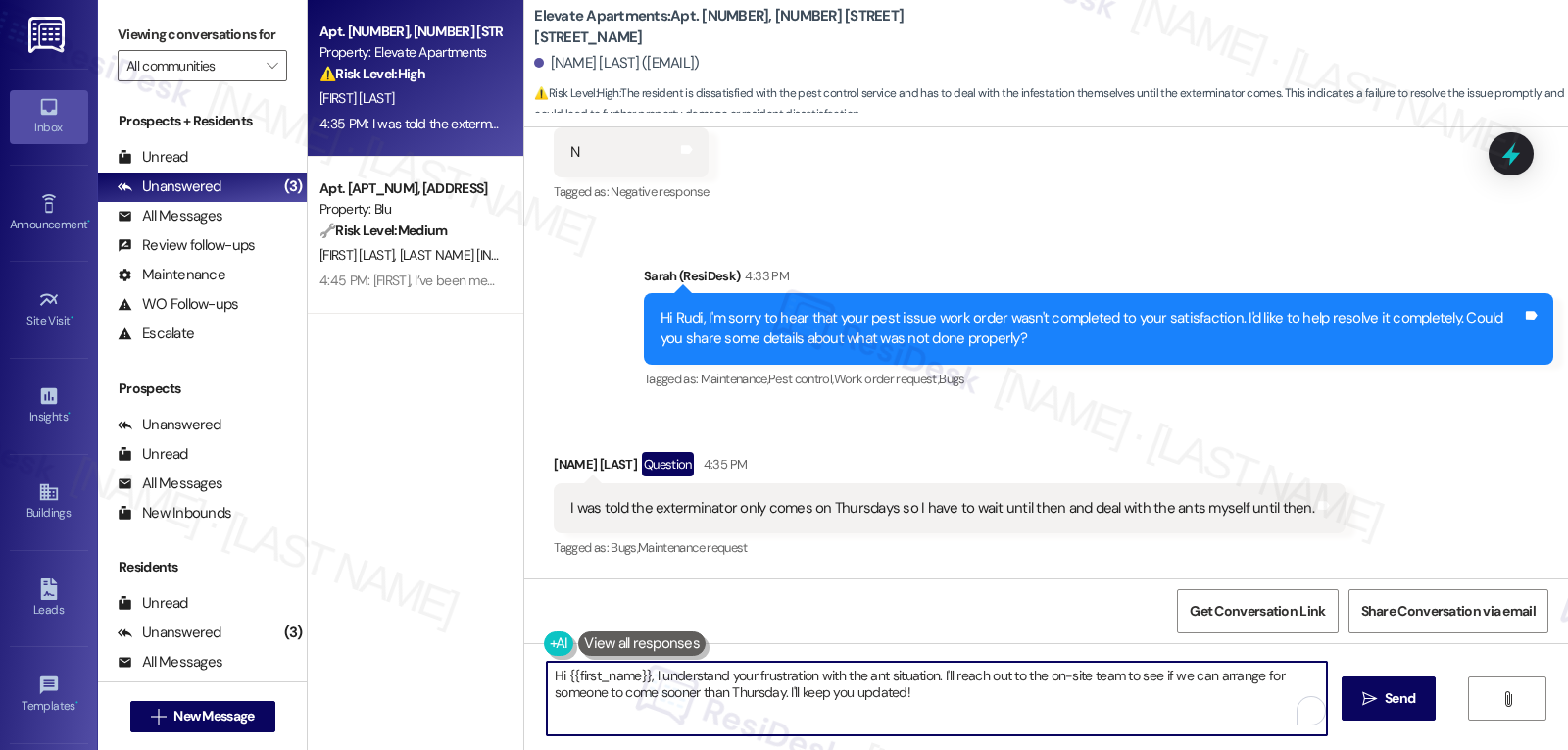 paste on "Rudi,
You’re totally right — our pest control team does come out on Thursdays. I know it’s frustrating to still be dealing with ants, and I’m really sorry you’ve had to handle it on your own in the meantime.
If anything gets worse before then, just let us know — we’re here to help. I’ll also keep an eye on this to make sure it gets taken care of.
Thanks for letting us know" 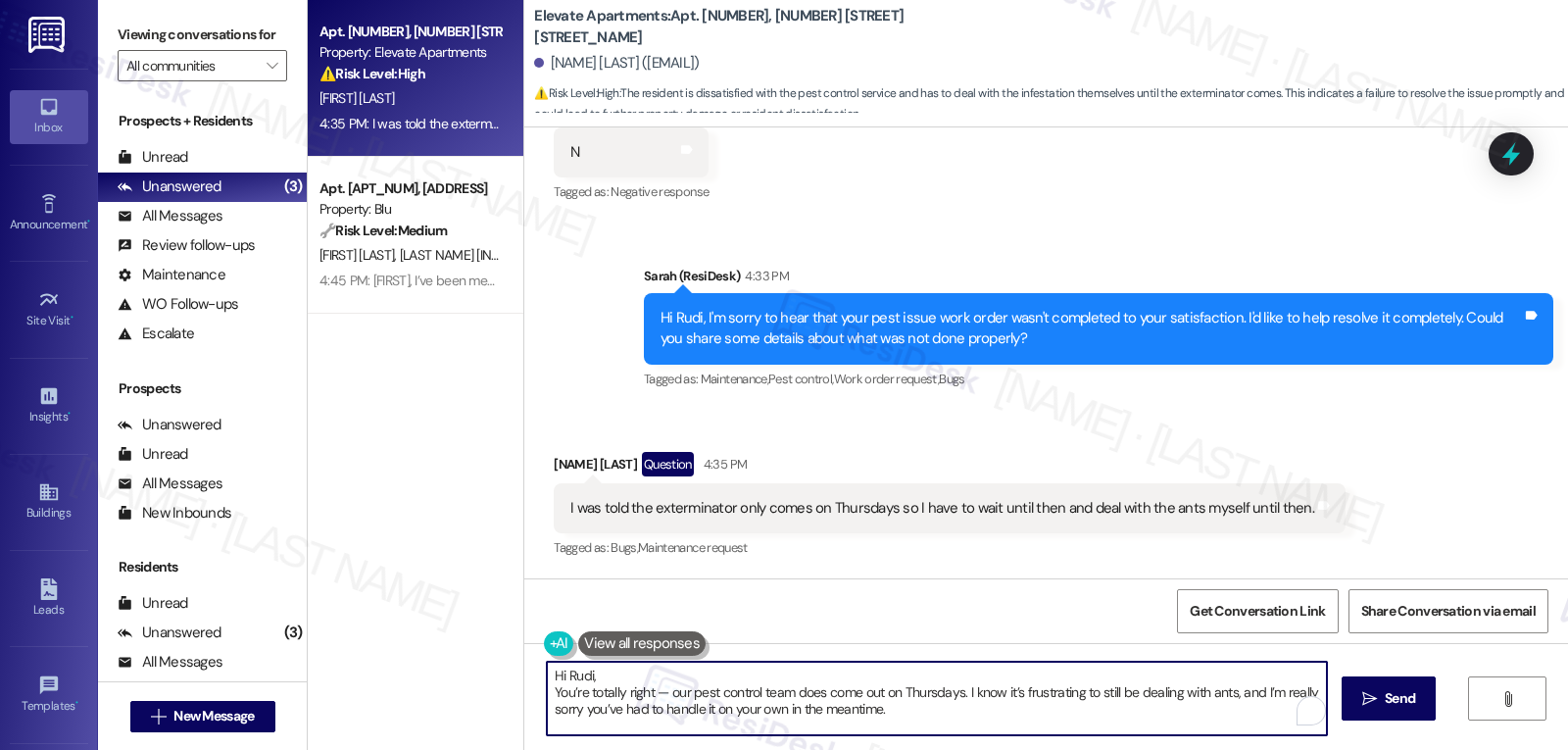 scroll, scrollTop: 50, scrollLeft: 0, axis: vertical 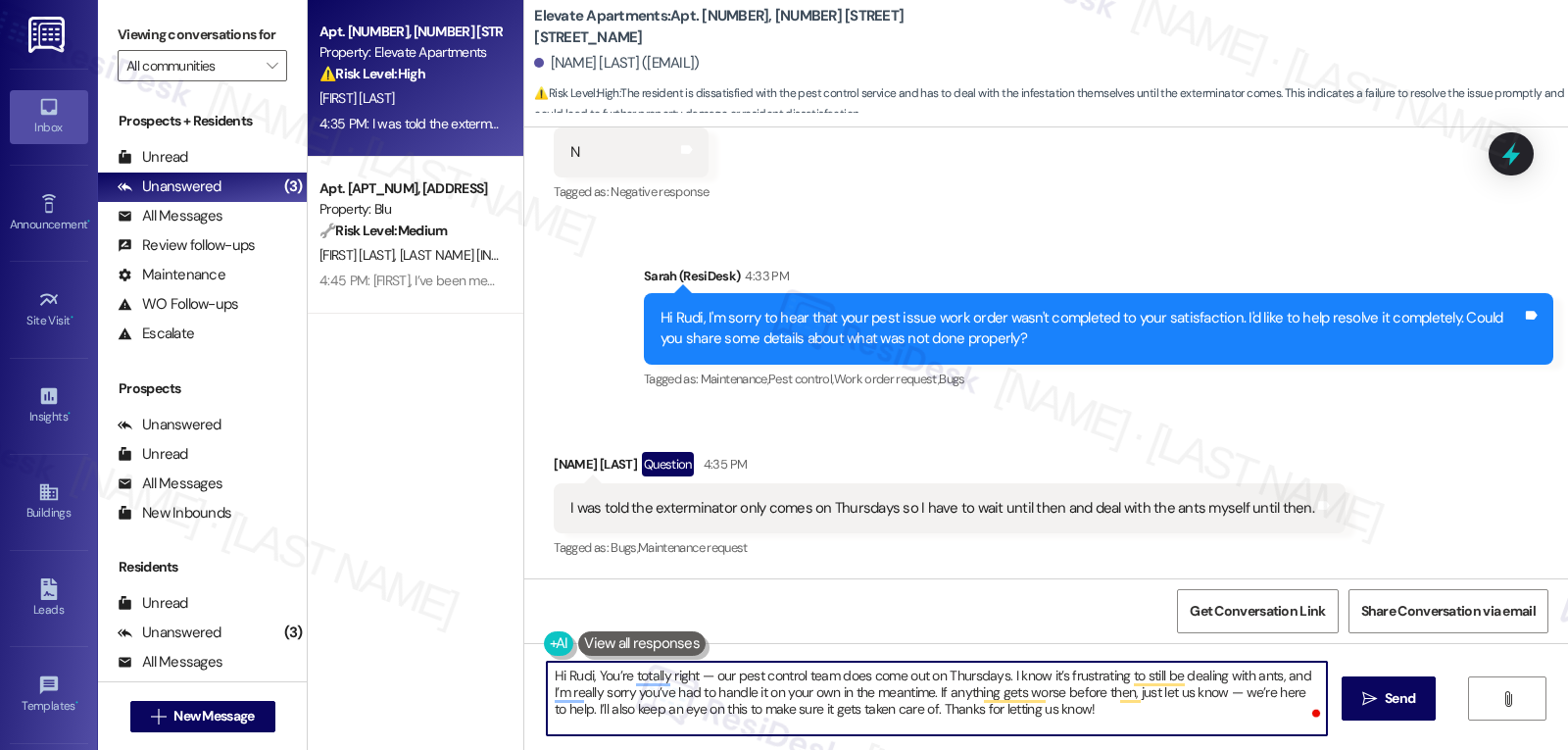 click on "Hi Rudi, You’re totally right — our pest control team does come out on Thursdays. I know it’s frustrating to still be dealing with ants, and I’m really sorry you’ve had to handle it on your own in the meantime. If anything gets worse before then, just let us know — we’re here to help. I’ll also keep an eye on this to make sure it gets taken care of. Thanks for letting us know!" at bounding box center [937, 698] 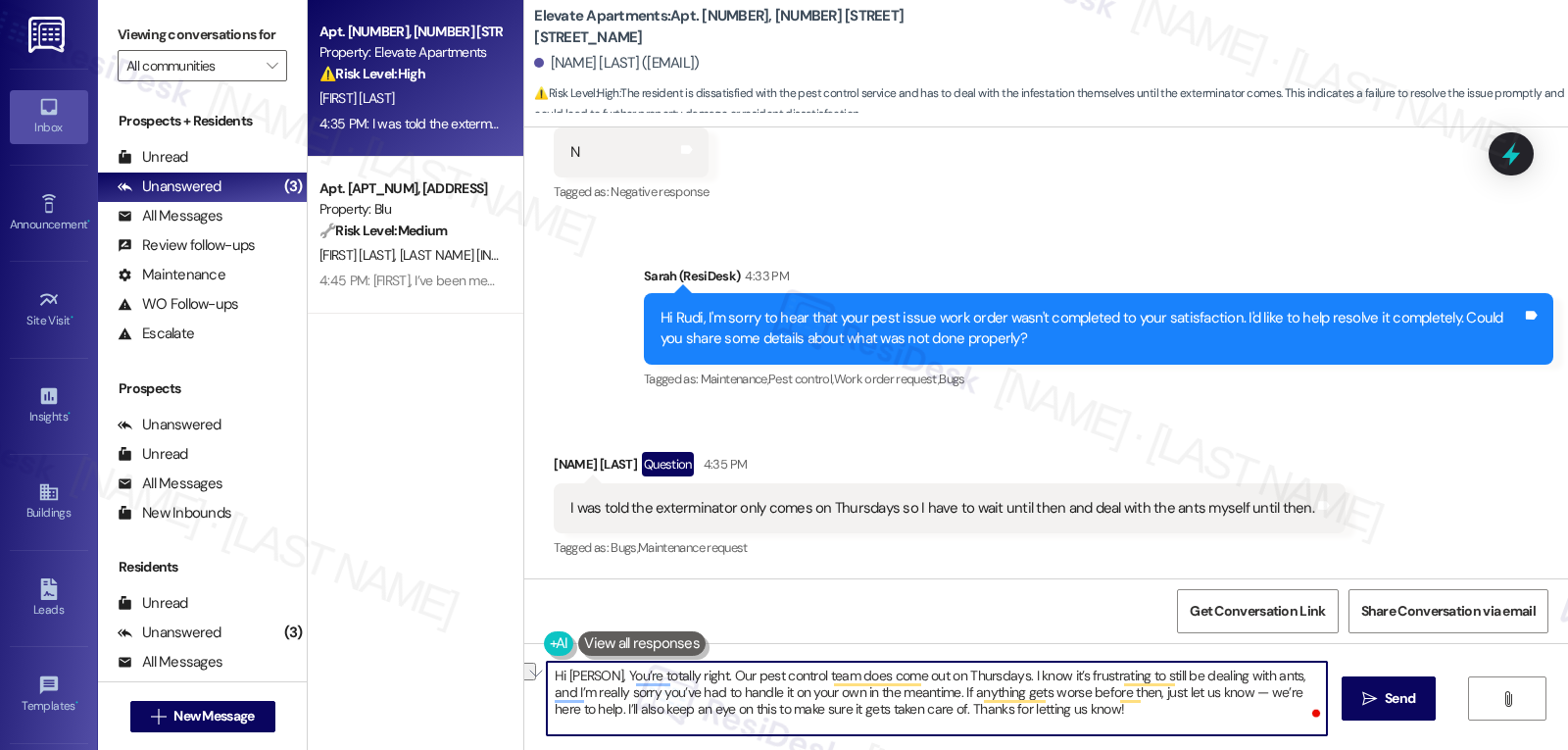 drag, startPoint x: 694, startPoint y: 673, endPoint x: 818, endPoint y: 675, distance: 124.01613 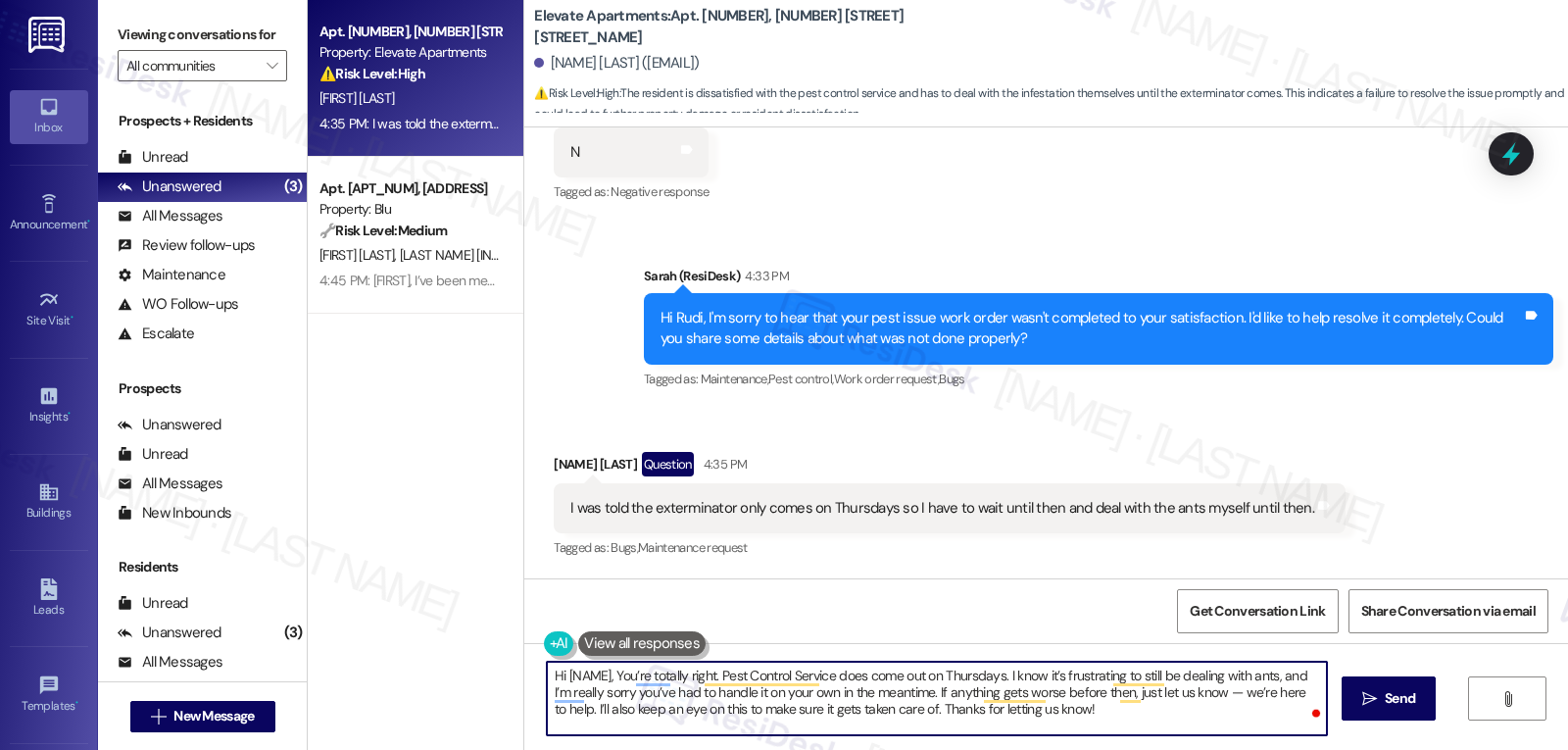 click on "Hi [NAME], You’re totally right. Pest Control Service does come out on Thursdays. I know it’s frustrating to still be dealing with ants, and I’m really sorry you’ve had to handle it on your own in the meantime. If anything gets worse before then, just let us know — we’re here to help. I’ll also keep an eye on this to make sure it gets taken care of. Thanks for letting us know!" at bounding box center [937, 698] 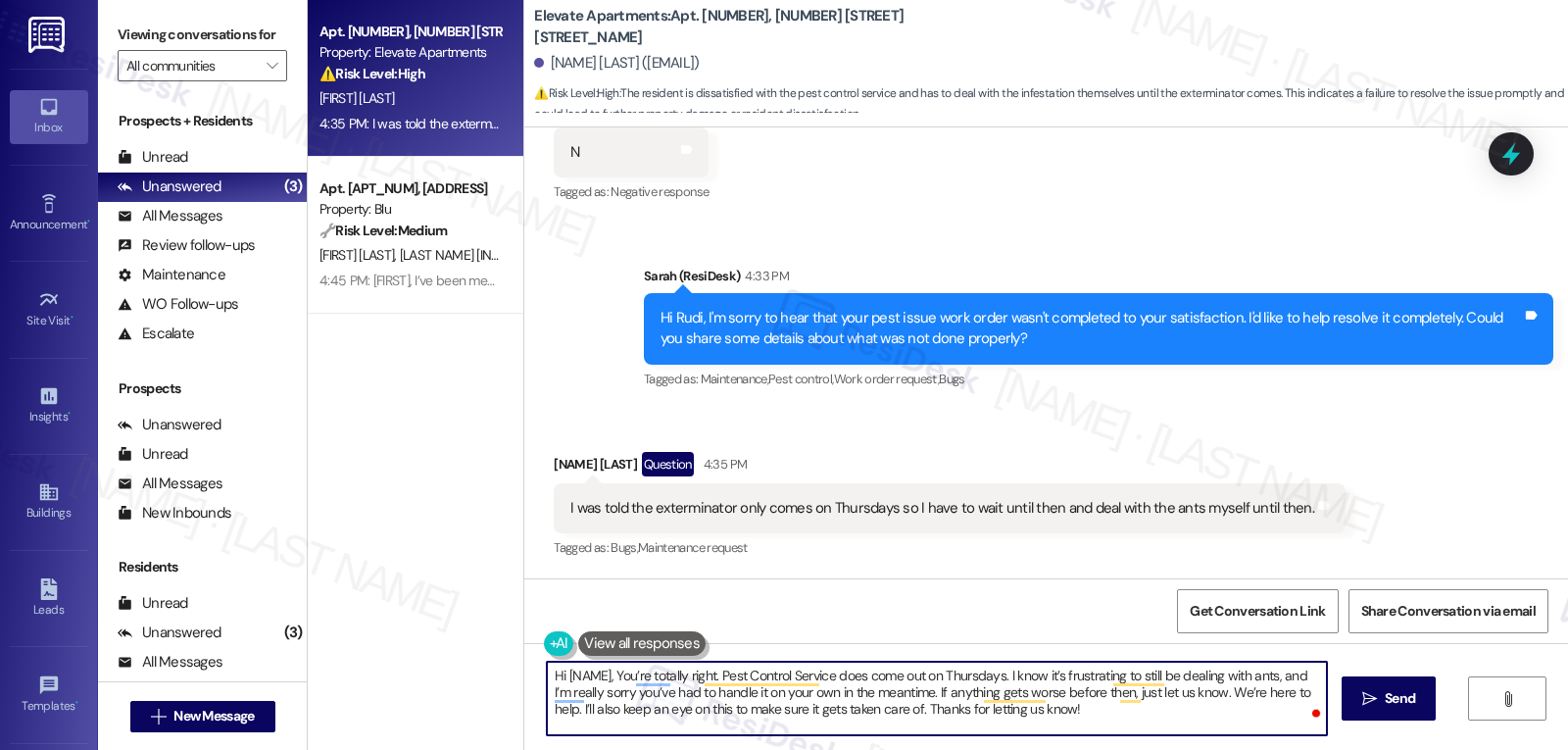 click on "Hi [NAME], You’re totally right. Pest Control Service does come out on Thursdays. I know it’s frustrating to still be dealing with ants, and I’m really sorry you’ve had to handle it on your own in the meantime. If anything gets worse before then, just let us know. We’re here to help. I’ll also keep an eye on this to make sure it gets taken care of. Thanks for letting us know!" at bounding box center [937, 698] 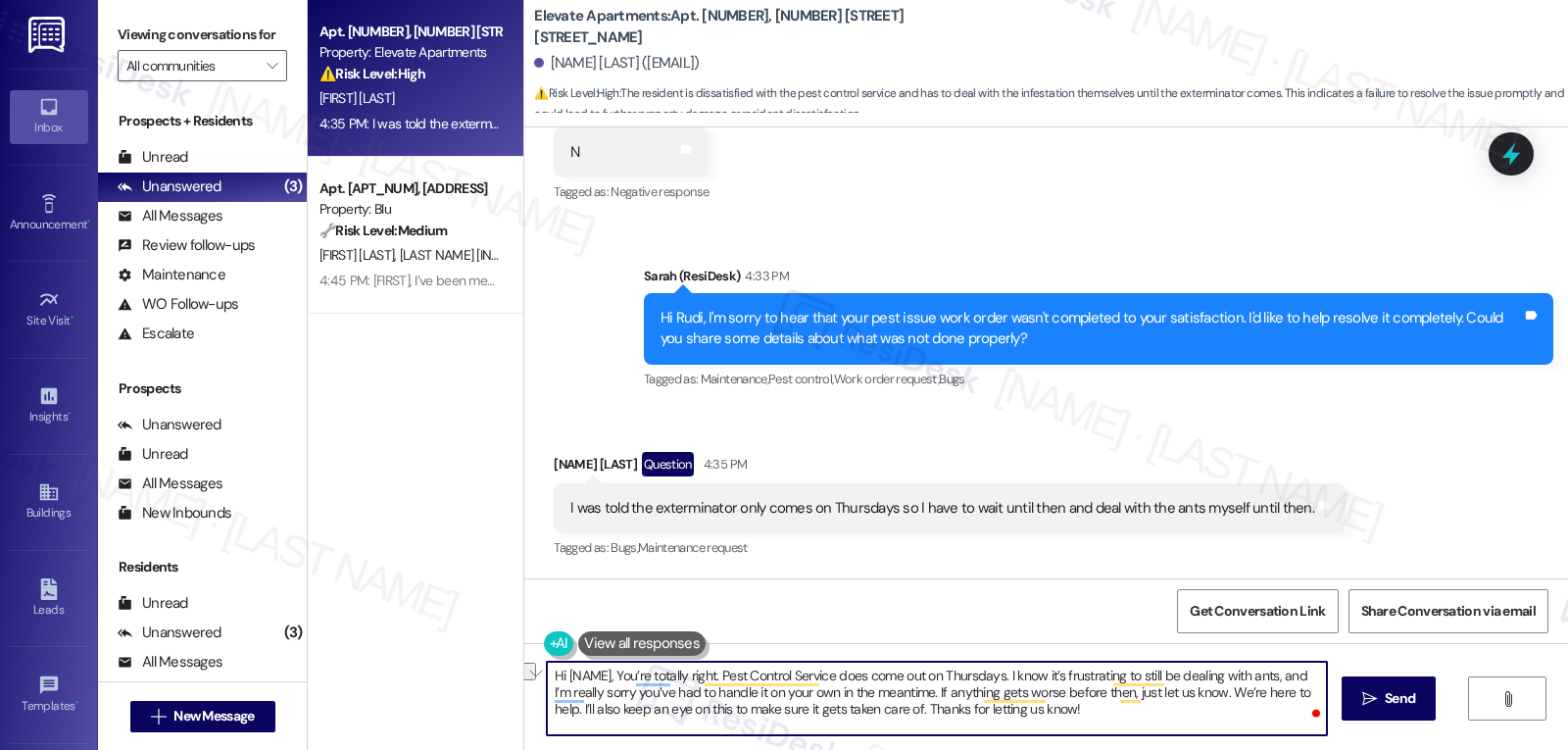 drag, startPoint x: 677, startPoint y: 707, endPoint x: 877, endPoint y: 717, distance: 200.24984 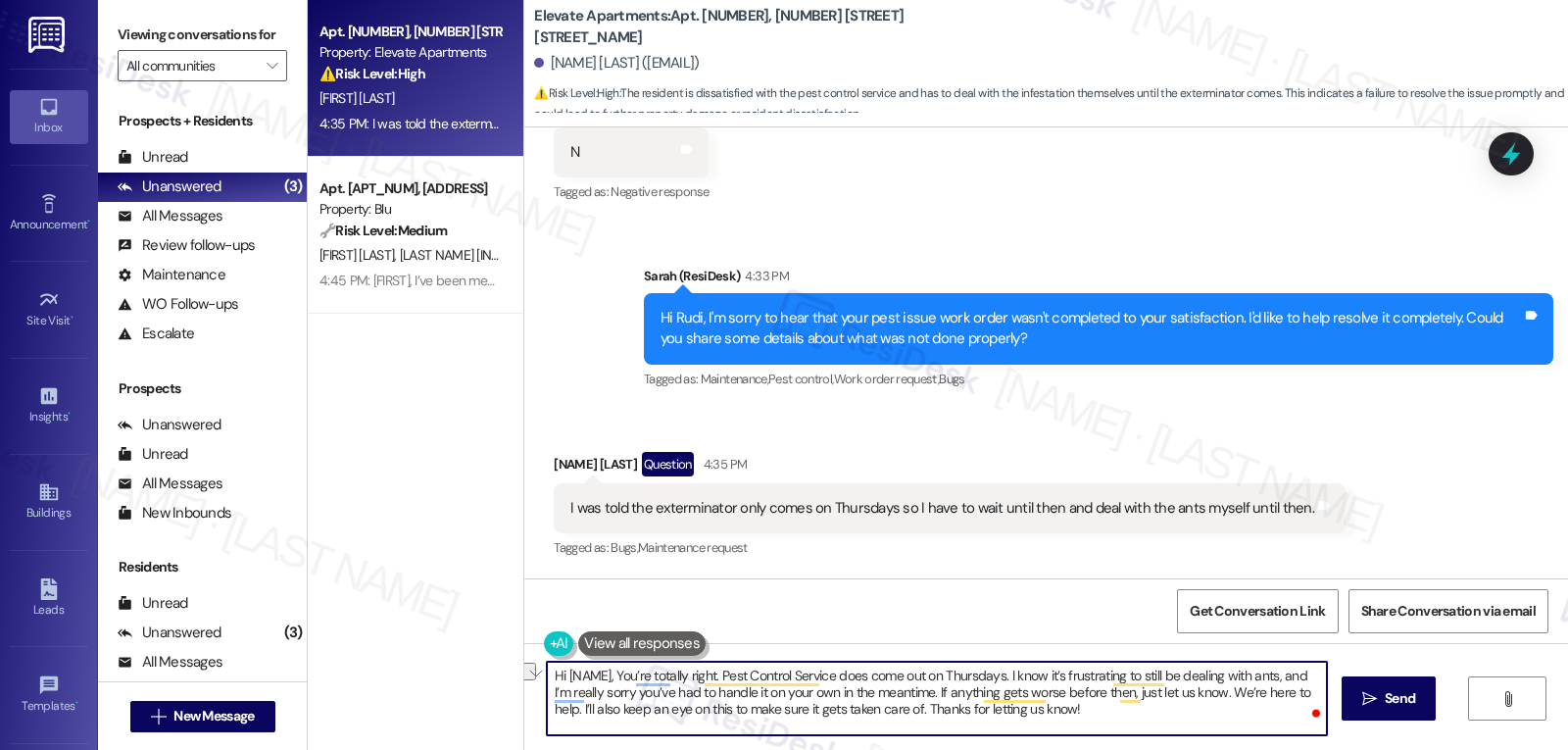 click on "Hi [NAME], You’re totally right. Pest Control Service does come out on Thursdays. I know it’s frustrating to still be dealing with ants, and I’m really sorry you’ve had to handle it on your own in the meantime. If anything gets worse before then, just let us know. We’re here to help. I’ll also keep an eye on this to make sure it gets taken care of. Thanks for letting us know!" at bounding box center [937, 698] 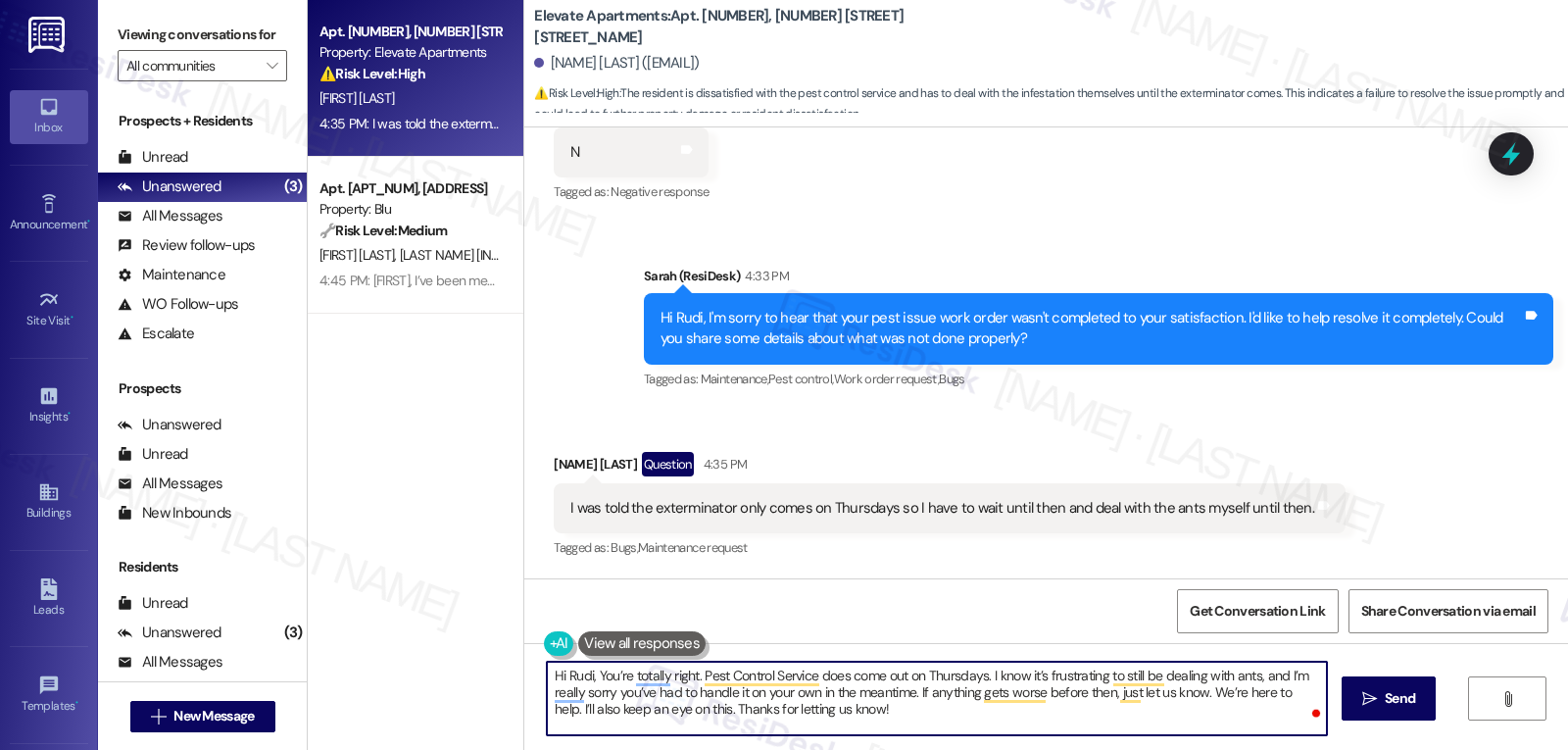 click on "Hi Rudi, You’re totally right. Pest Control Service does come out on Thursdays. I know it’s frustrating to still be dealing with ants, and I’m really sorry you’ve had to handle it on your own in the meantime. If anything gets worse before then, just let us know. We’re here to help. I’ll also keep an eye on this. Thanks for letting us know!" at bounding box center [937, 698] 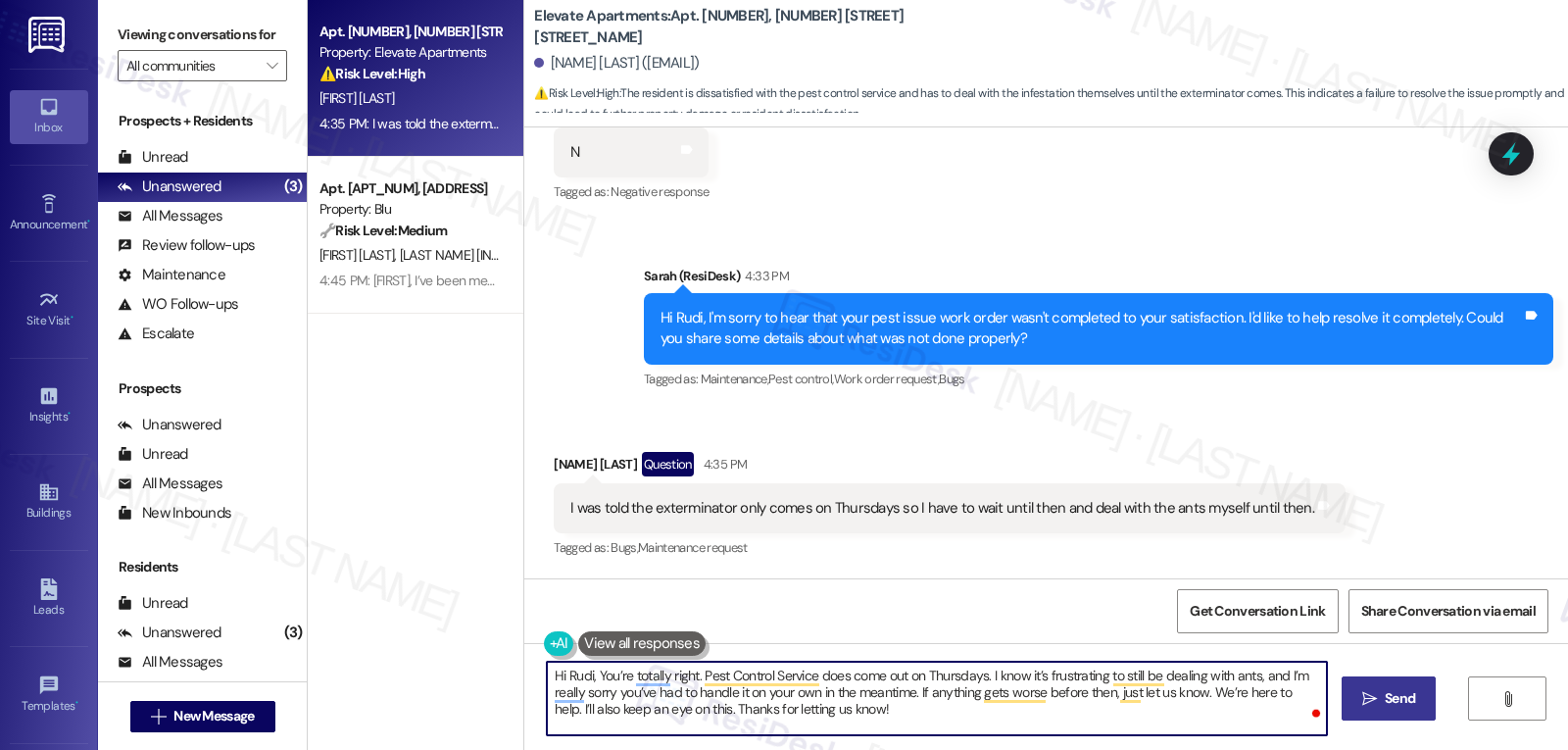 type on "Hi Rudi, You’re totally right. Pest Control Service does come out on Thursdays. I know it’s frustrating to still be dealing with ants, and I’m really sorry you’ve had to handle it on your own in the meantime. If anything gets worse before then, just let us know. We’re here to help. I’ll also keep an eye on this. Thanks for letting us know!" 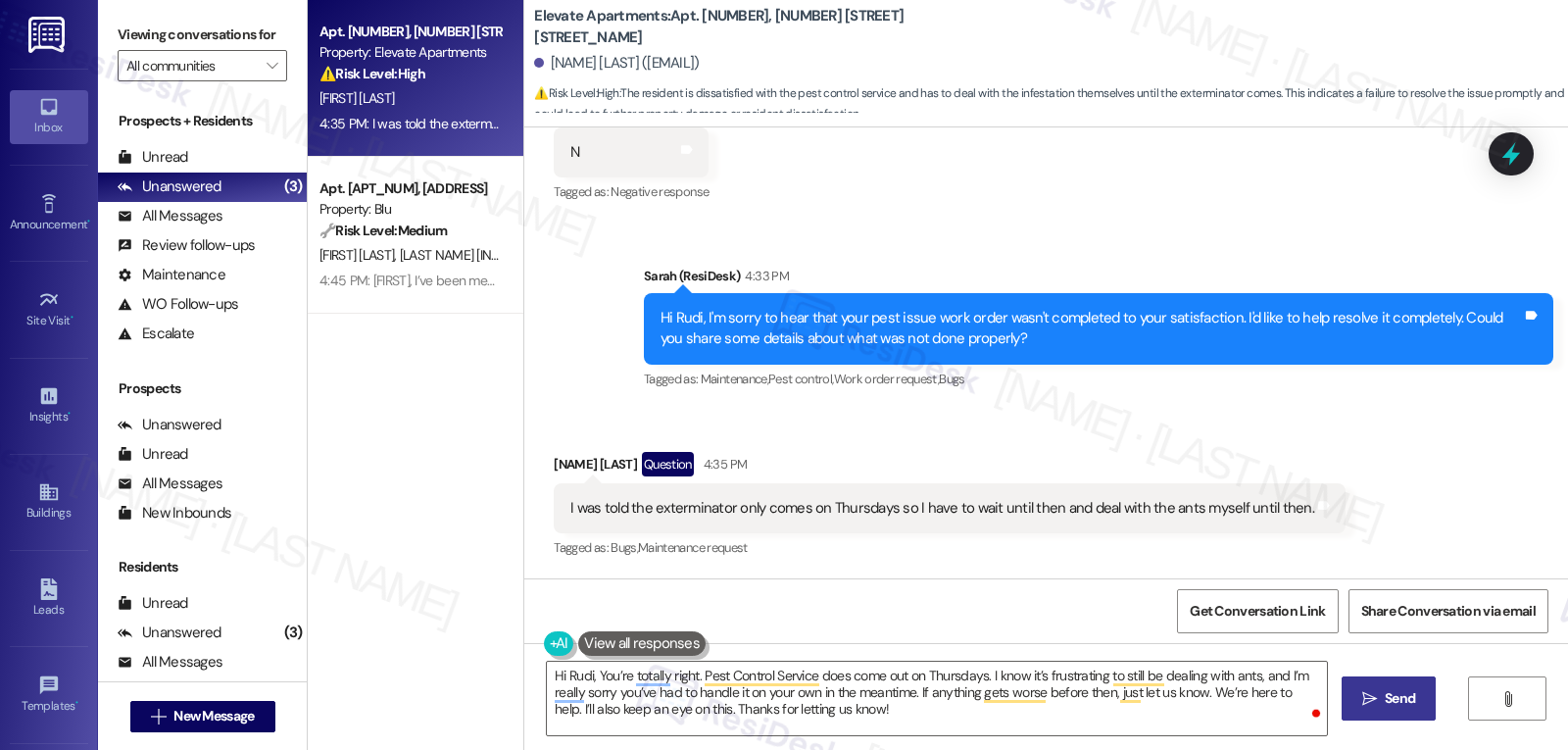 click on "Send" at bounding box center (1399, 698) 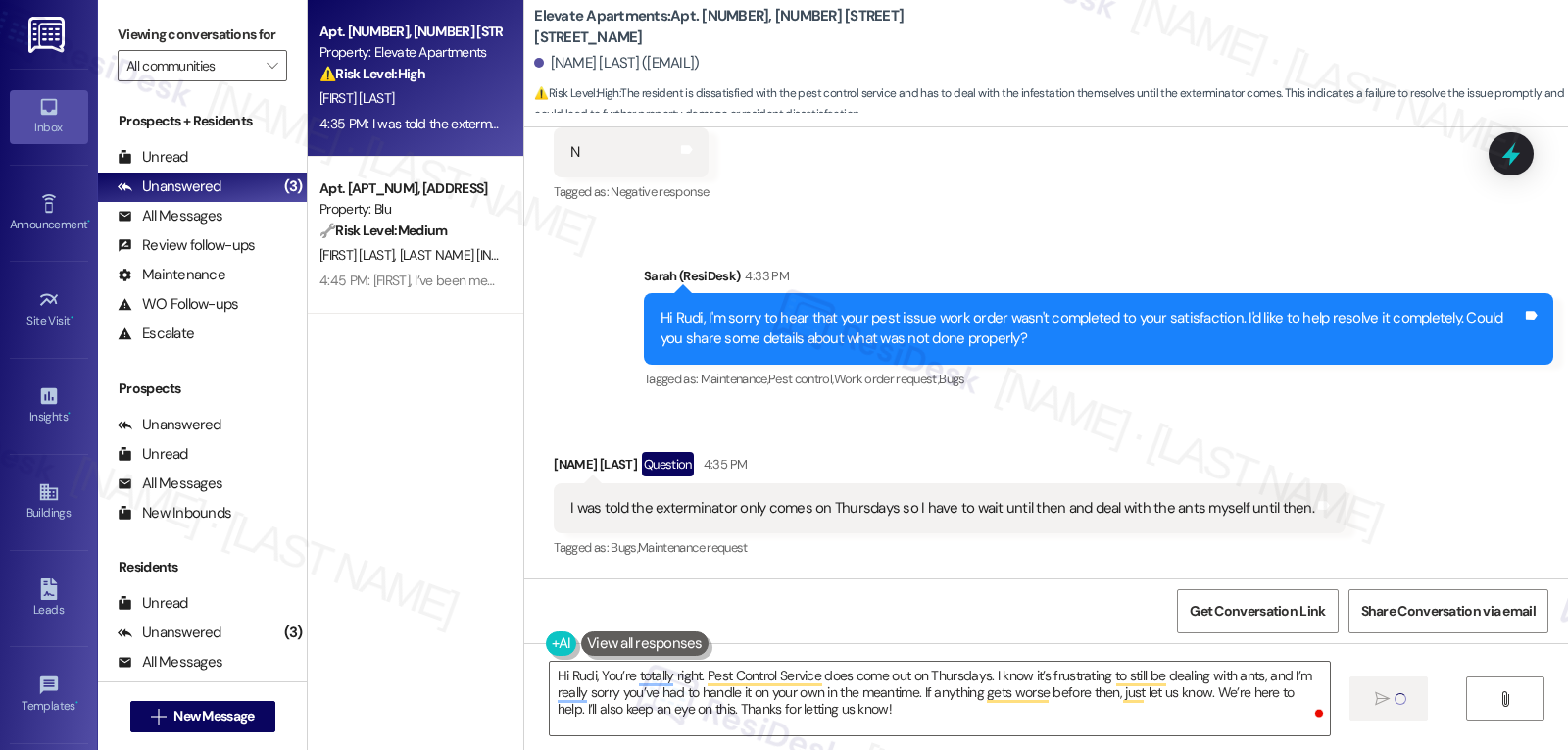 type 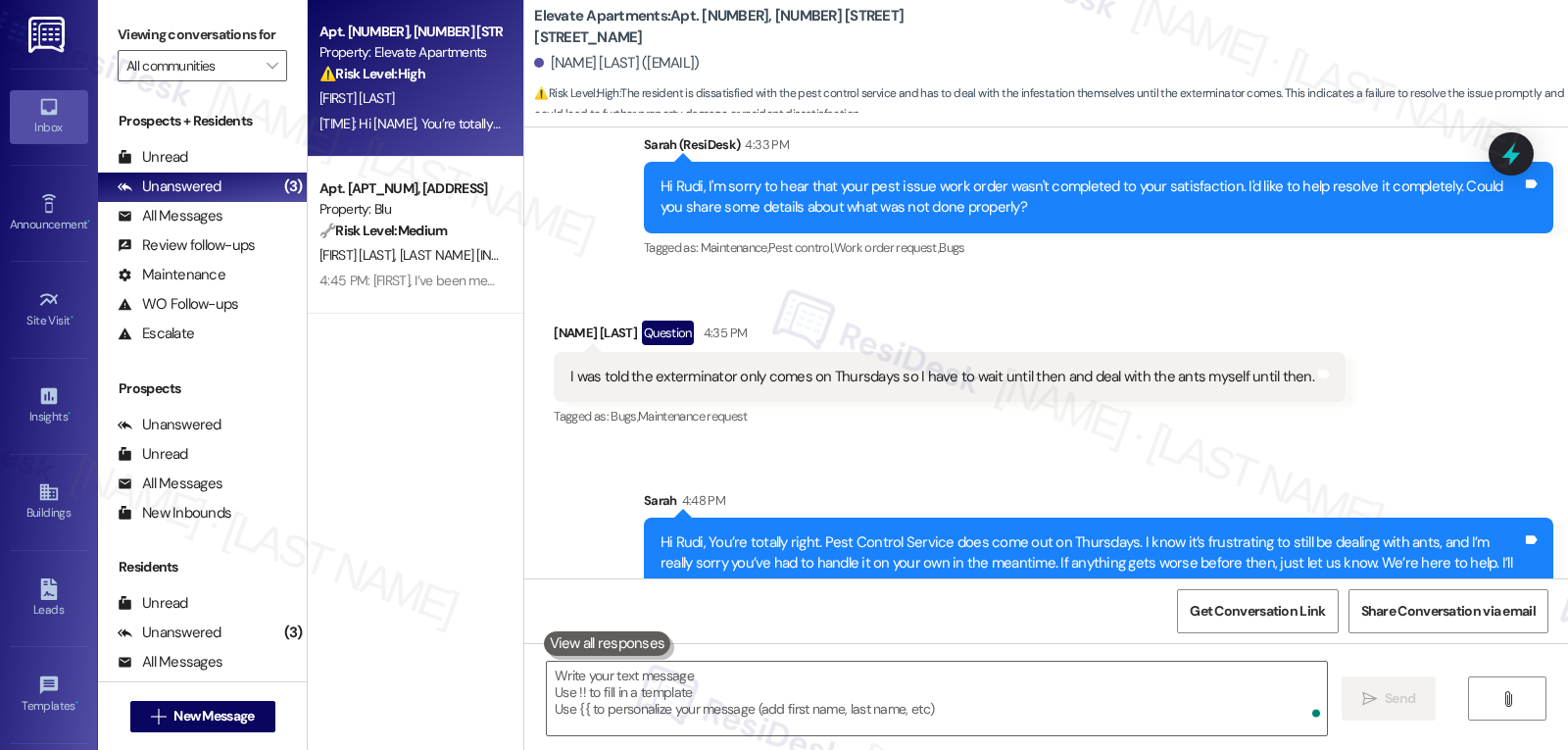 scroll, scrollTop: 2722, scrollLeft: 0, axis: vertical 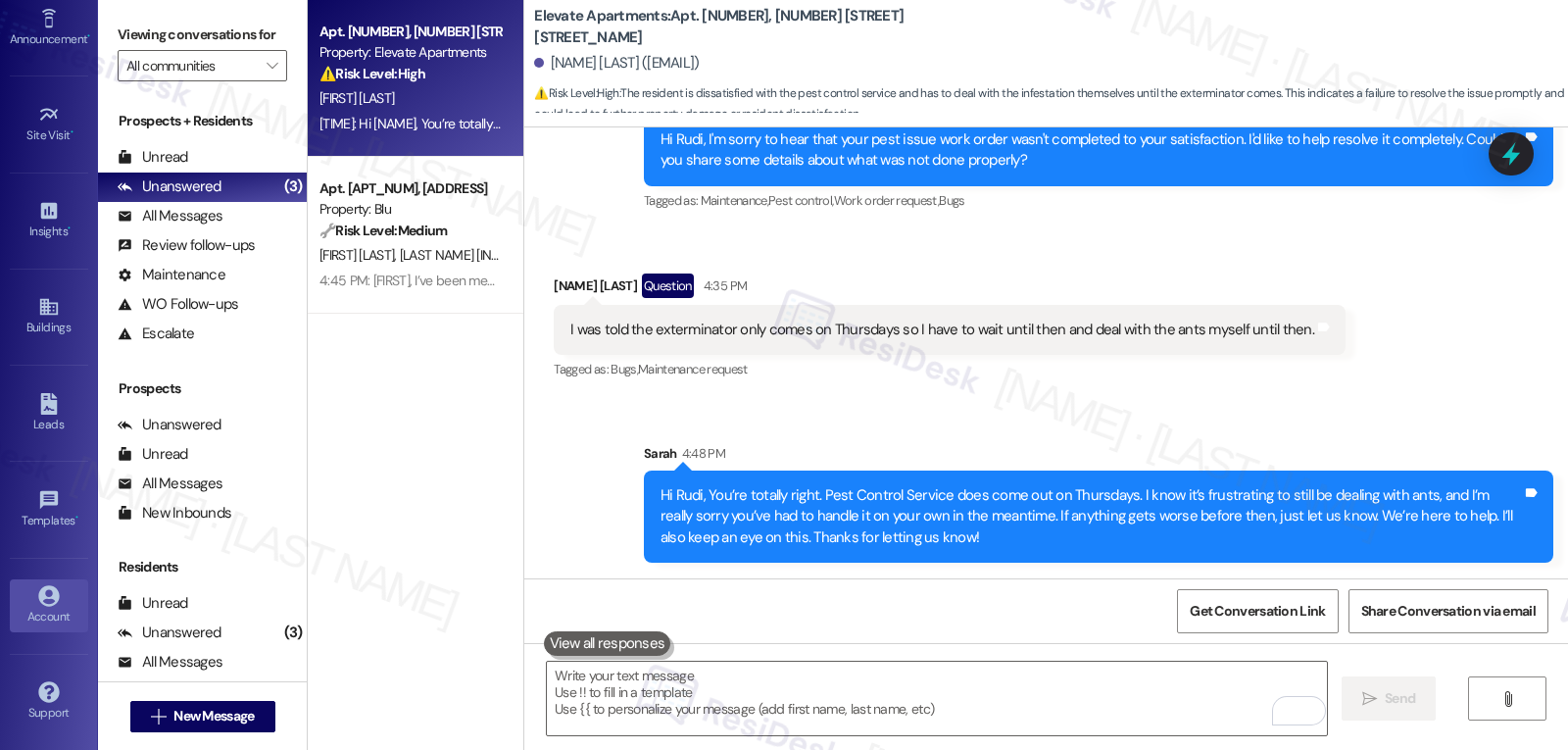 click 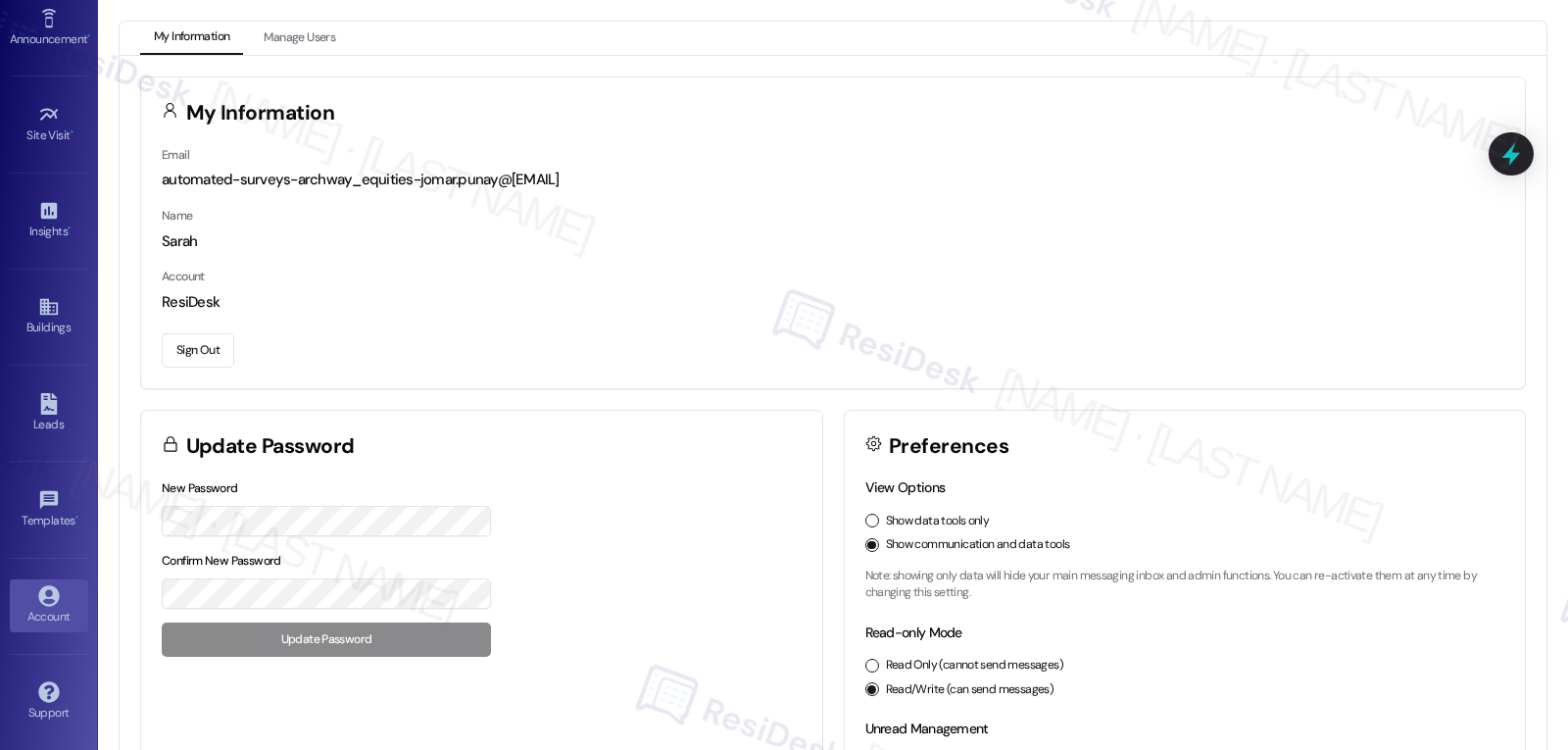click on "Sign Out" at bounding box center [198, 350] 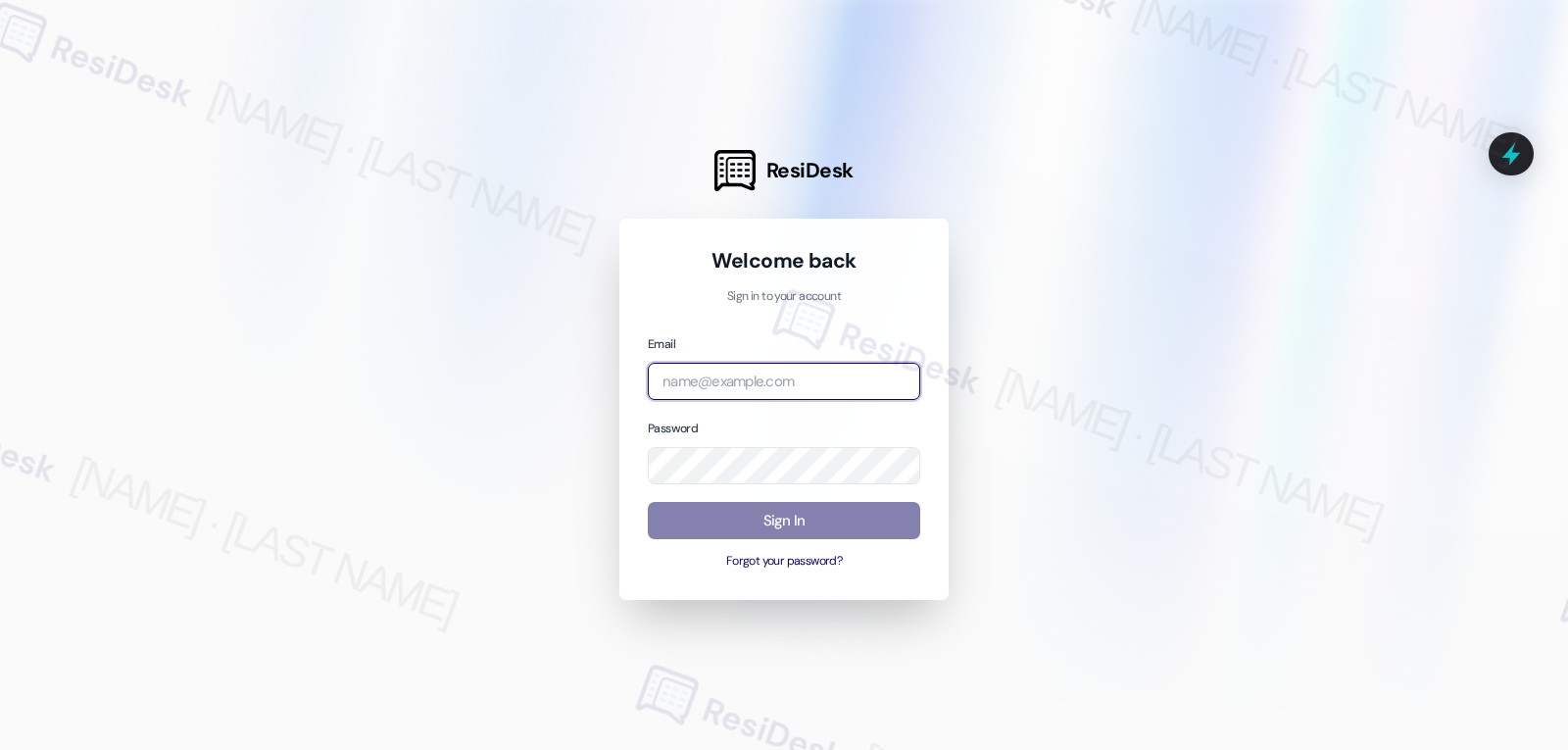click at bounding box center [784, 381] 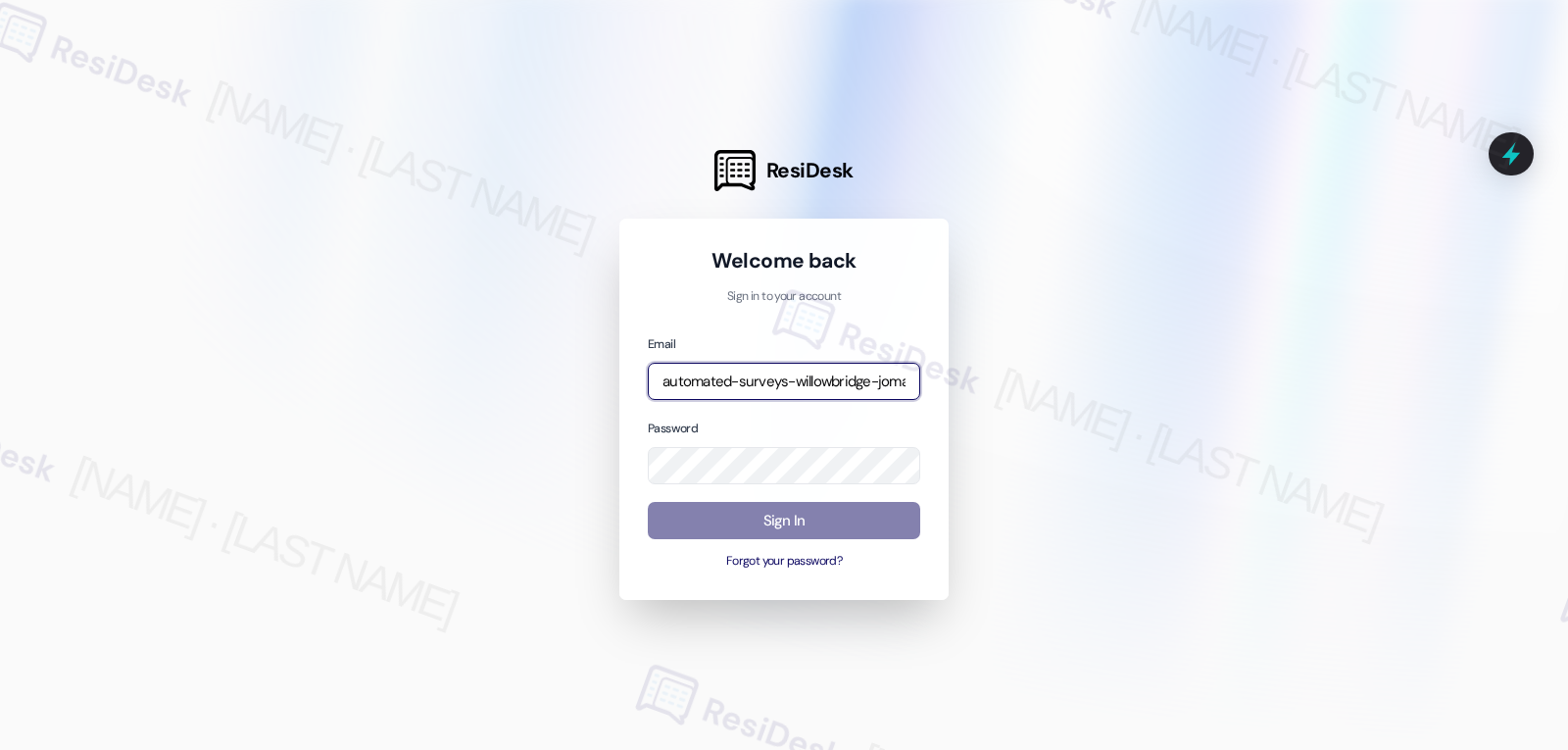 scroll, scrollTop: 0, scrollLeft: 163, axis: horizontal 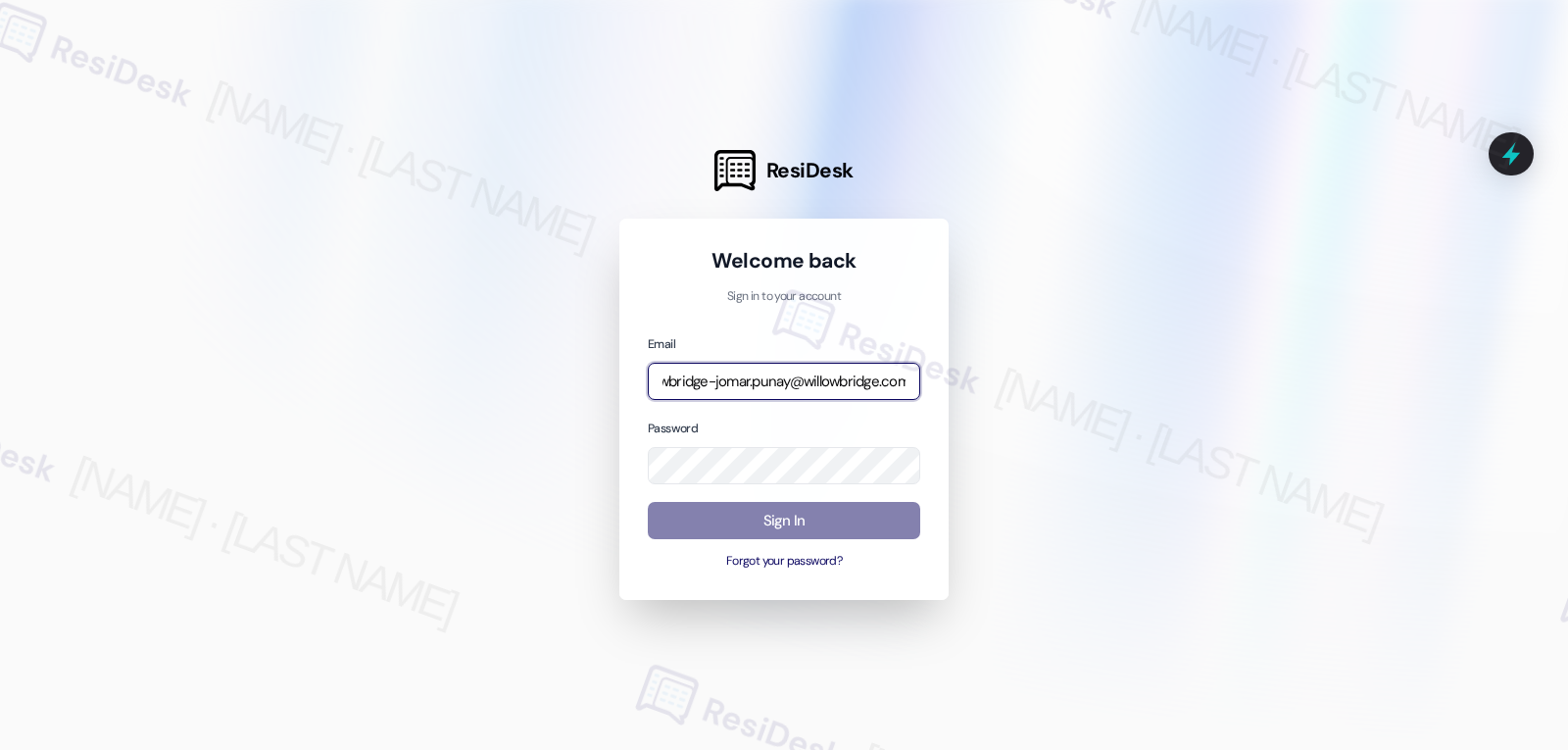 type on "automated-surveys-willowbridge-jomar.punay@willowbridge.com" 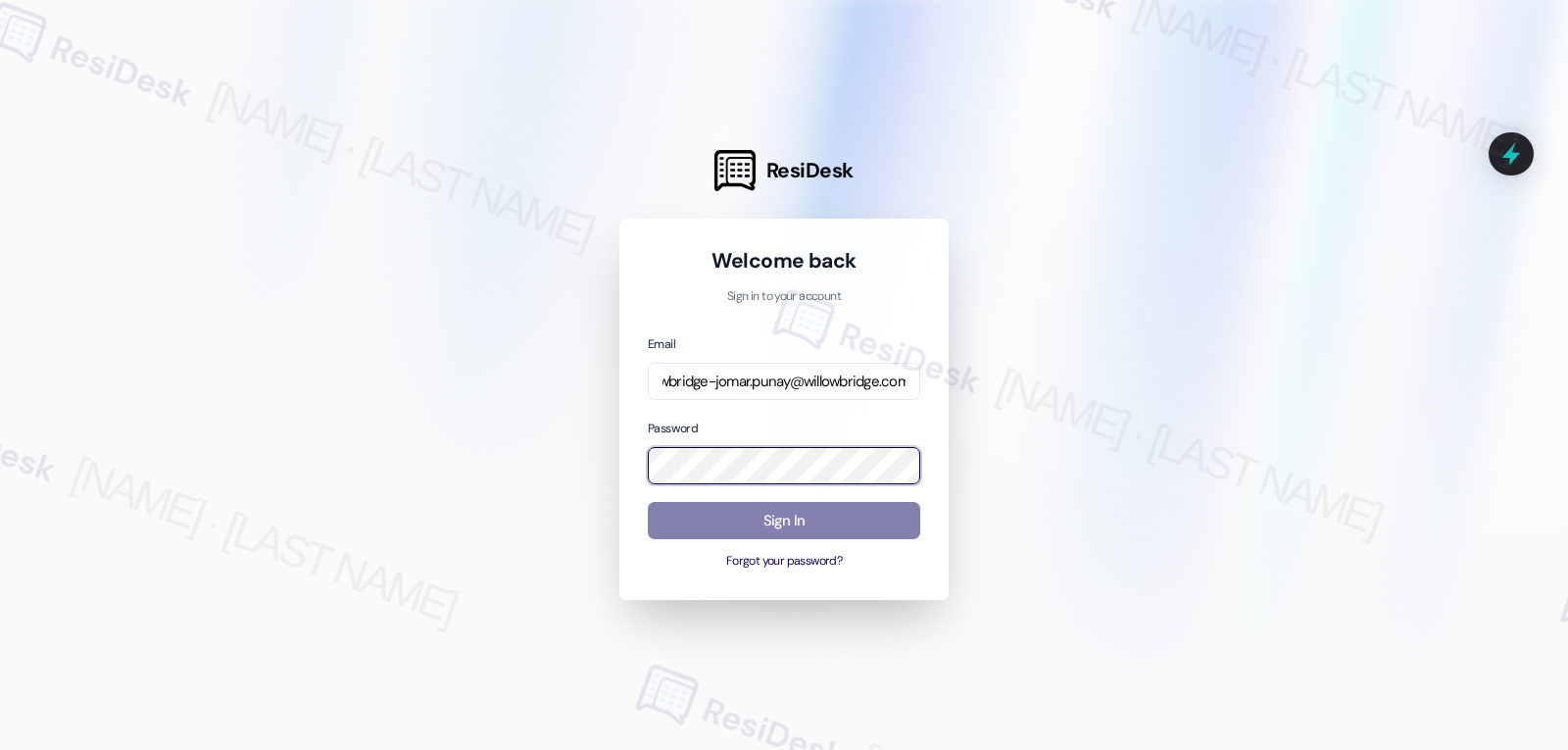 scroll, scrollTop: 0, scrollLeft: 0, axis: both 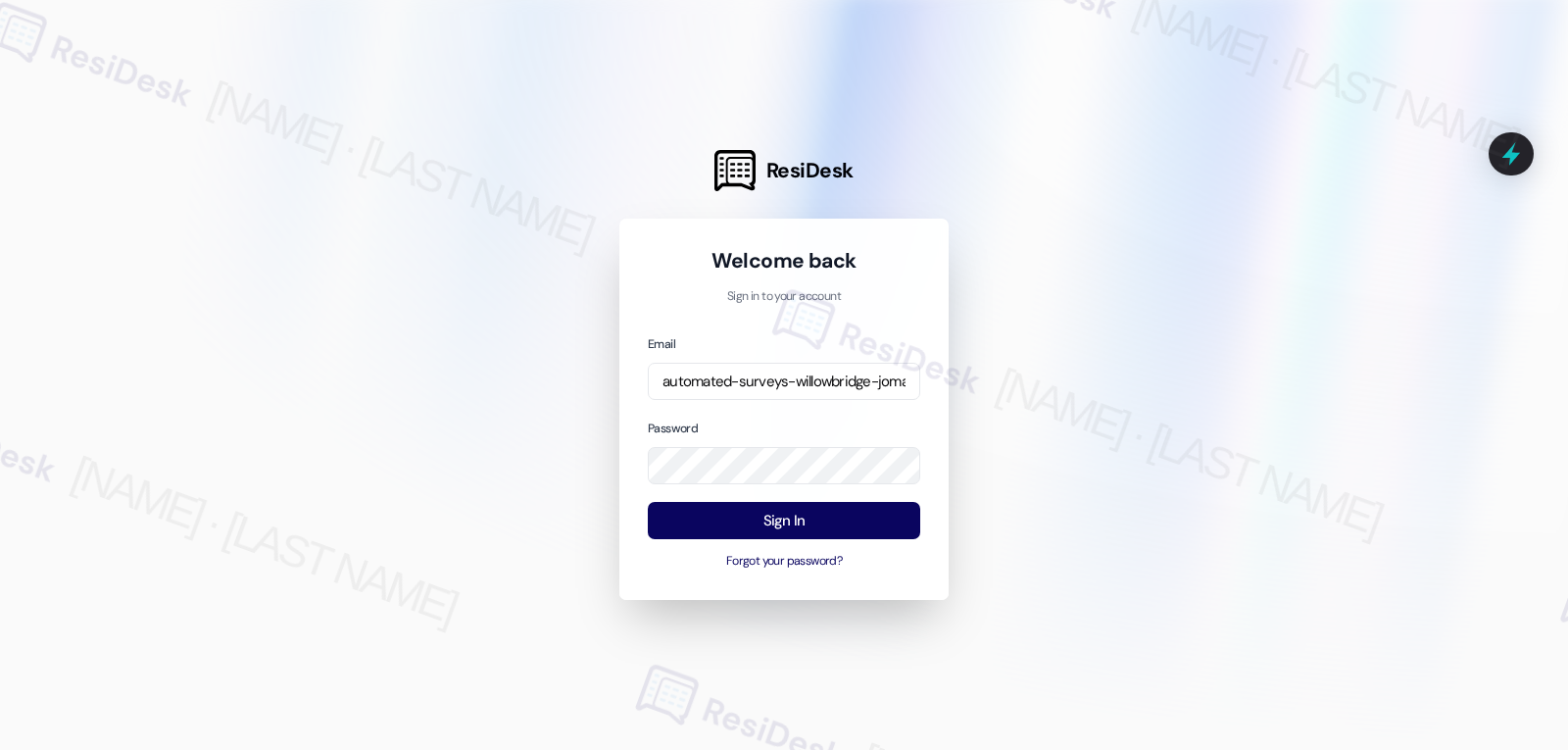 click on "Email automated-surveys-willowbridge-jomar.punay@willowbridge.com Password Sign In Forgot your password?" at bounding box center [784, 452] 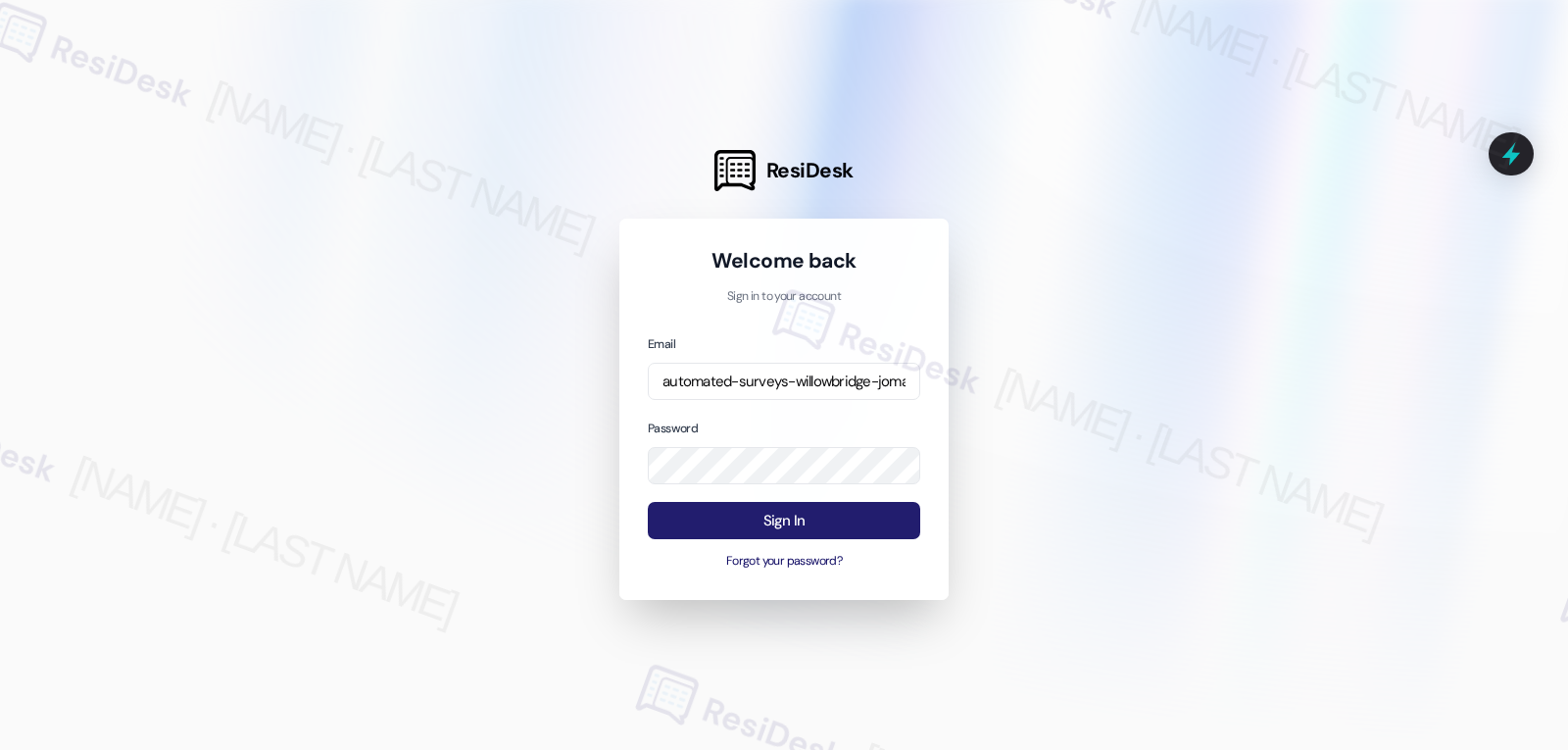click on "Sign In" at bounding box center (784, 521) 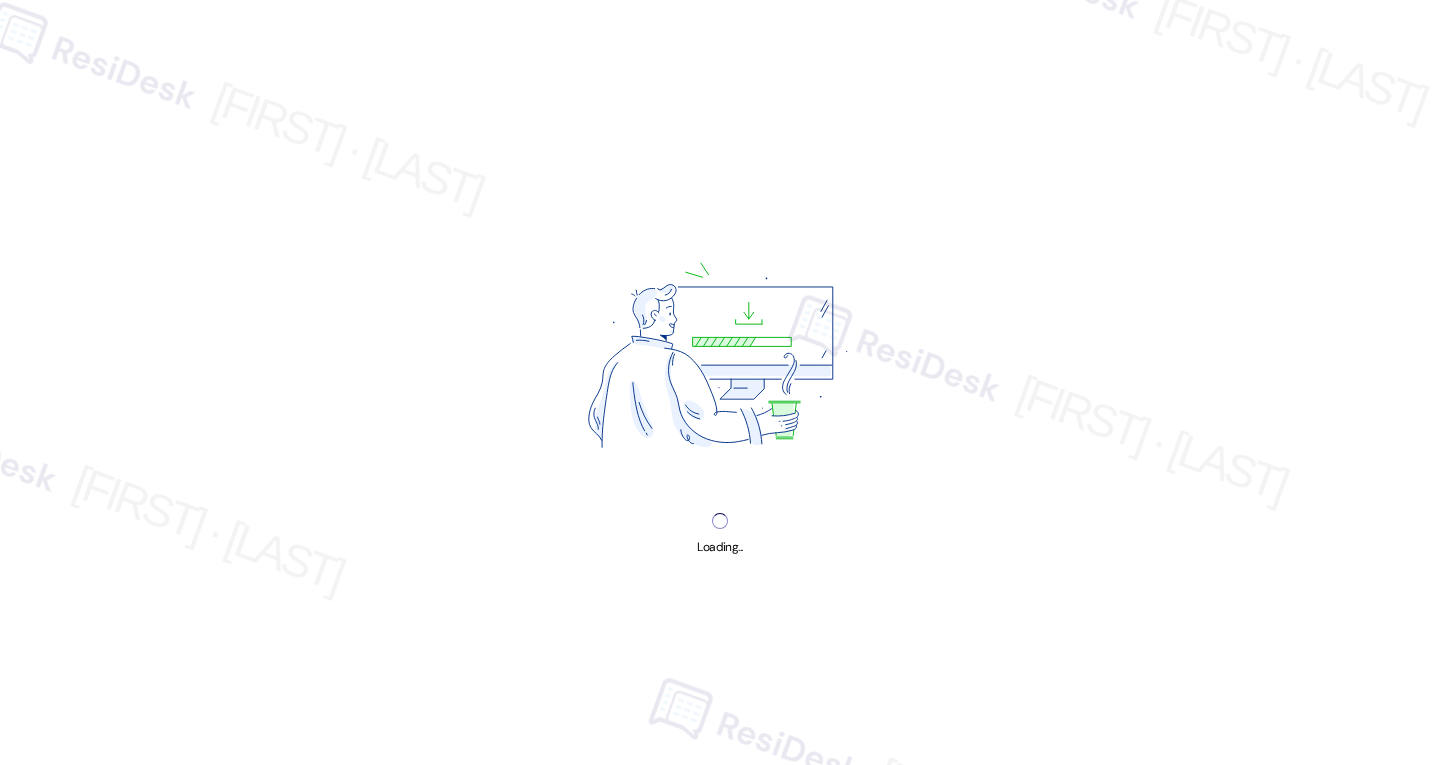 scroll, scrollTop: 0, scrollLeft: 0, axis: both 